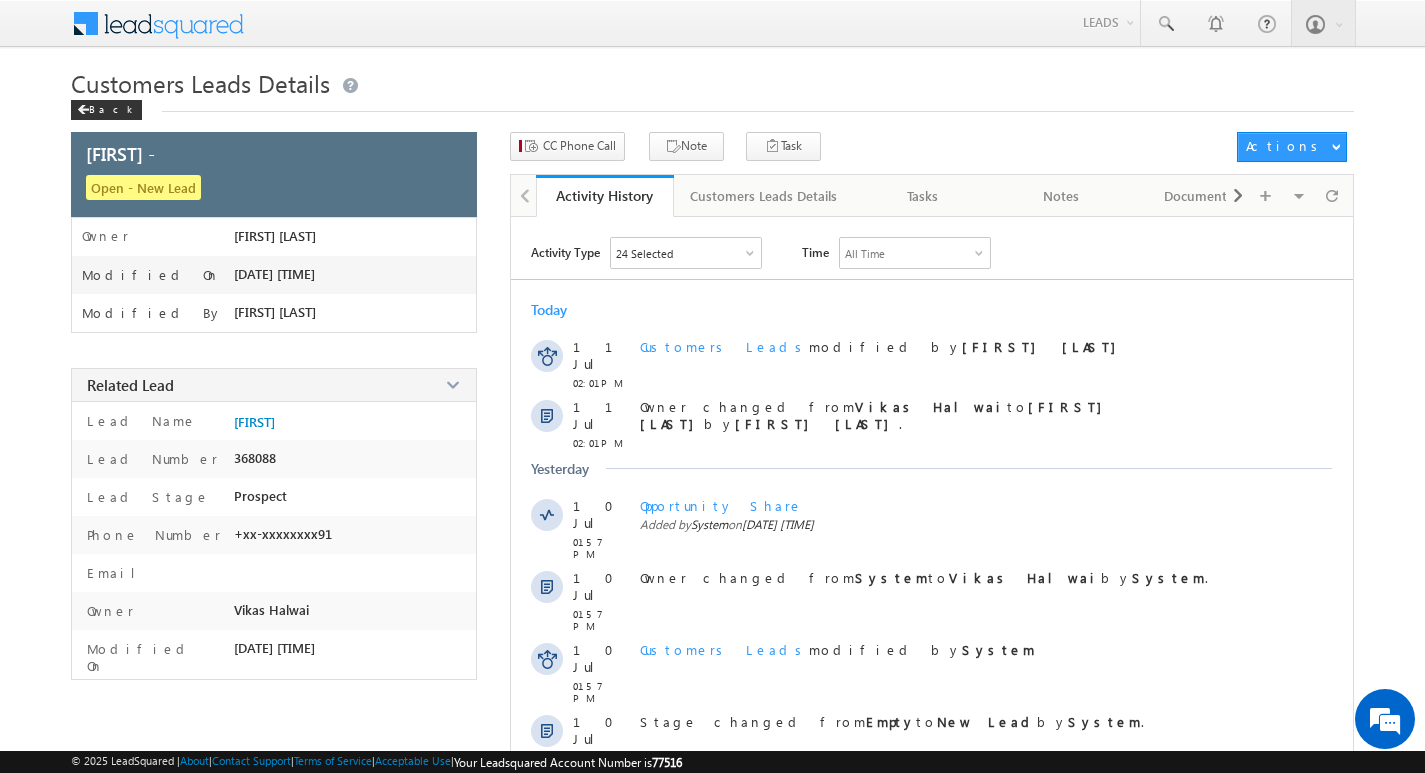 scroll, scrollTop: 0, scrollLeft: 0, axis: both 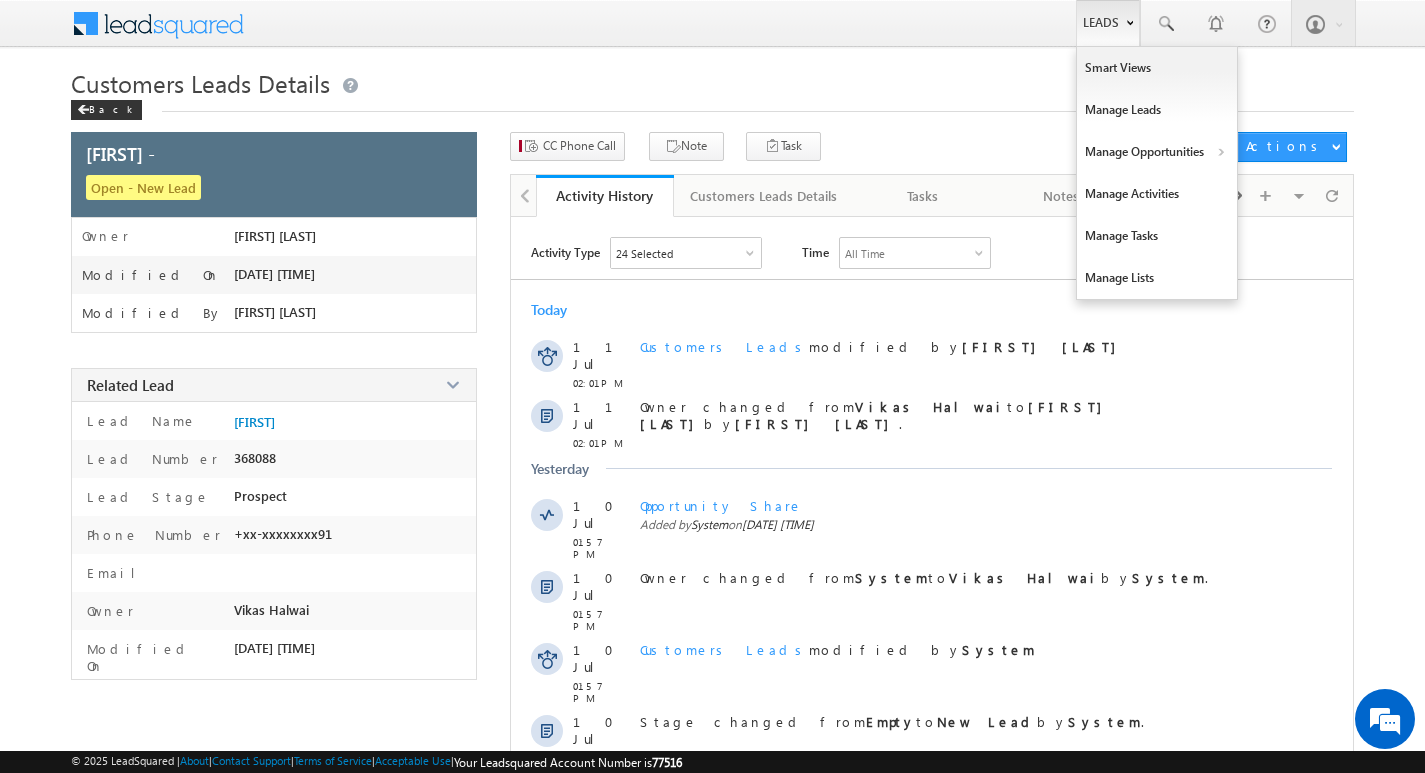 click on "Leads" at bounding box center [1108, 23] 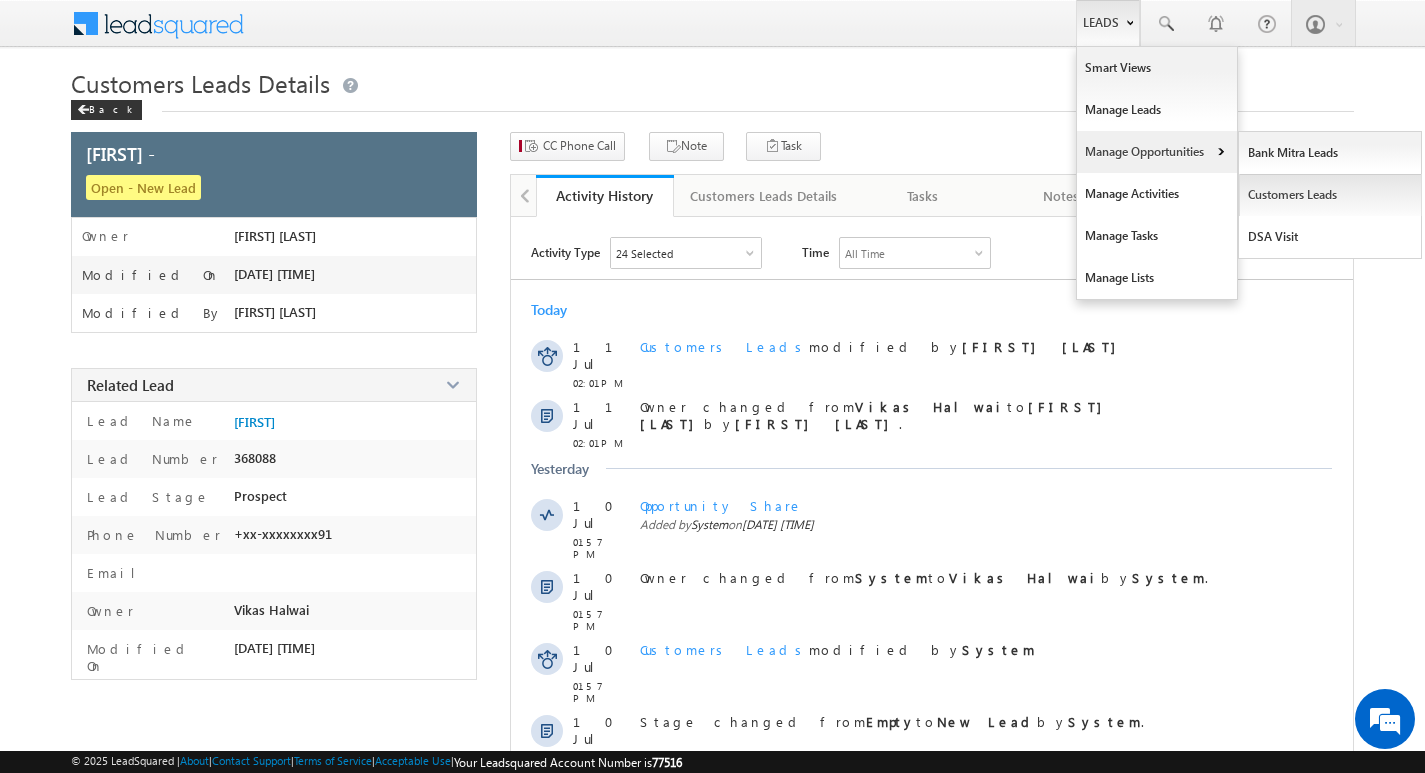 click on "Customers Leads" at bounding box center (1330, 195) 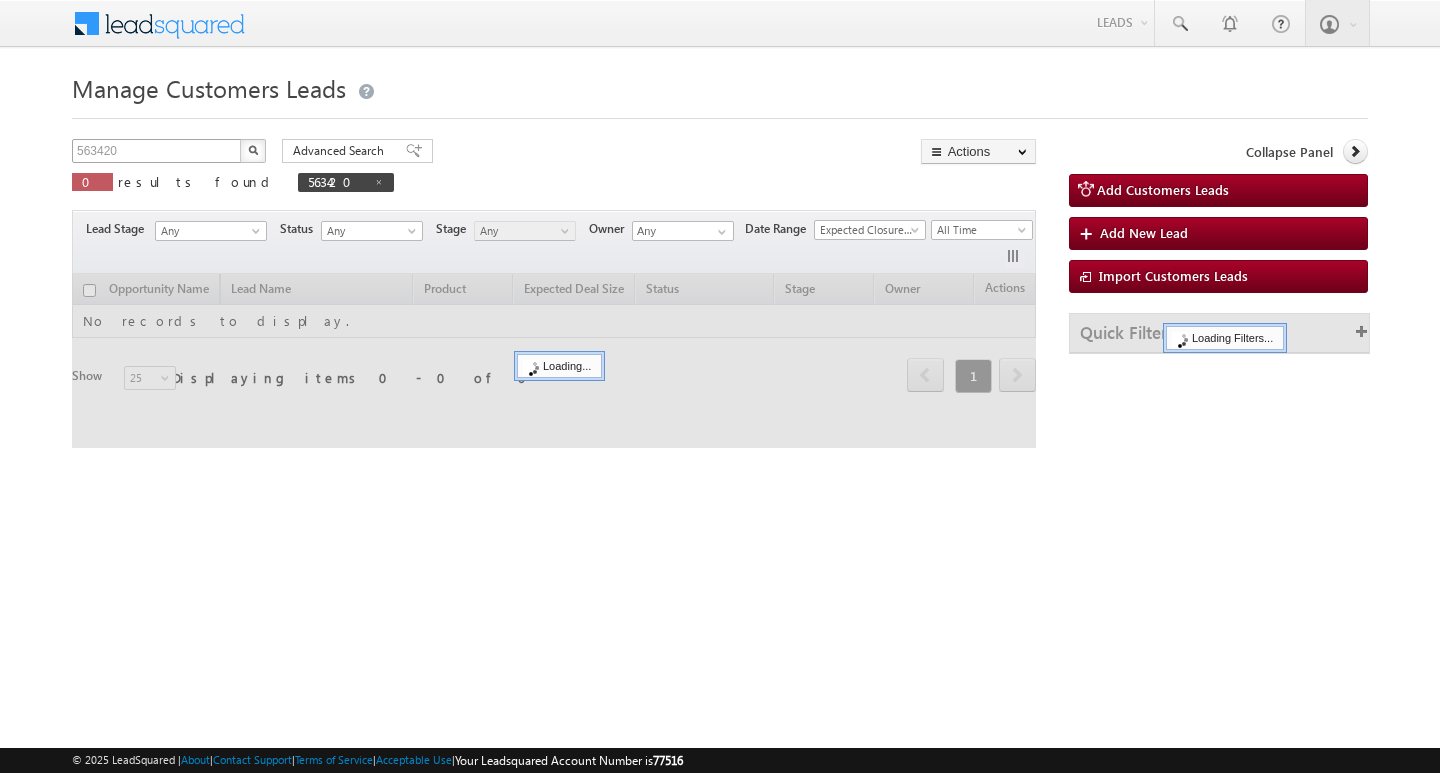scroll, scrollTop: 0, scrollLeft: 0, axis: both 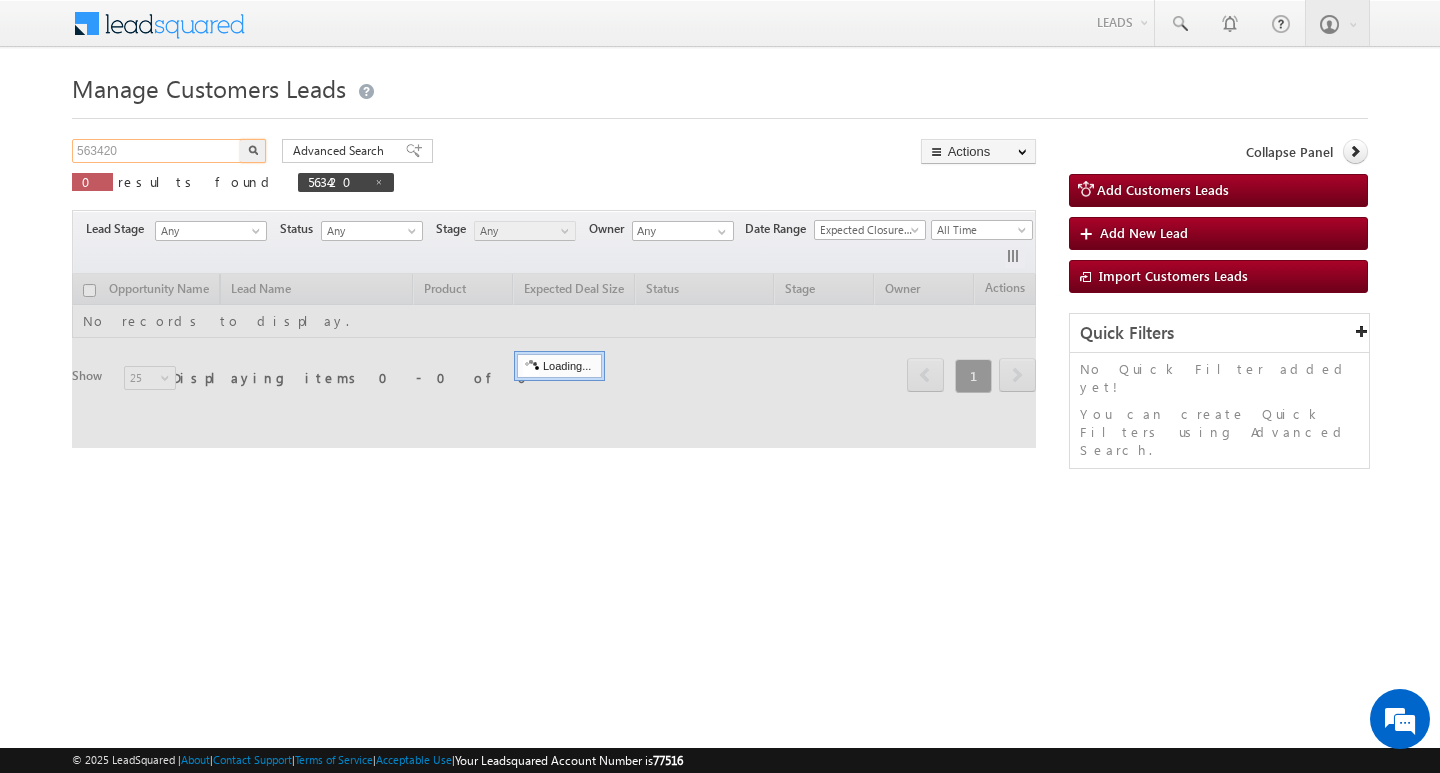 click on "563420" at bounding box center (157, 151) 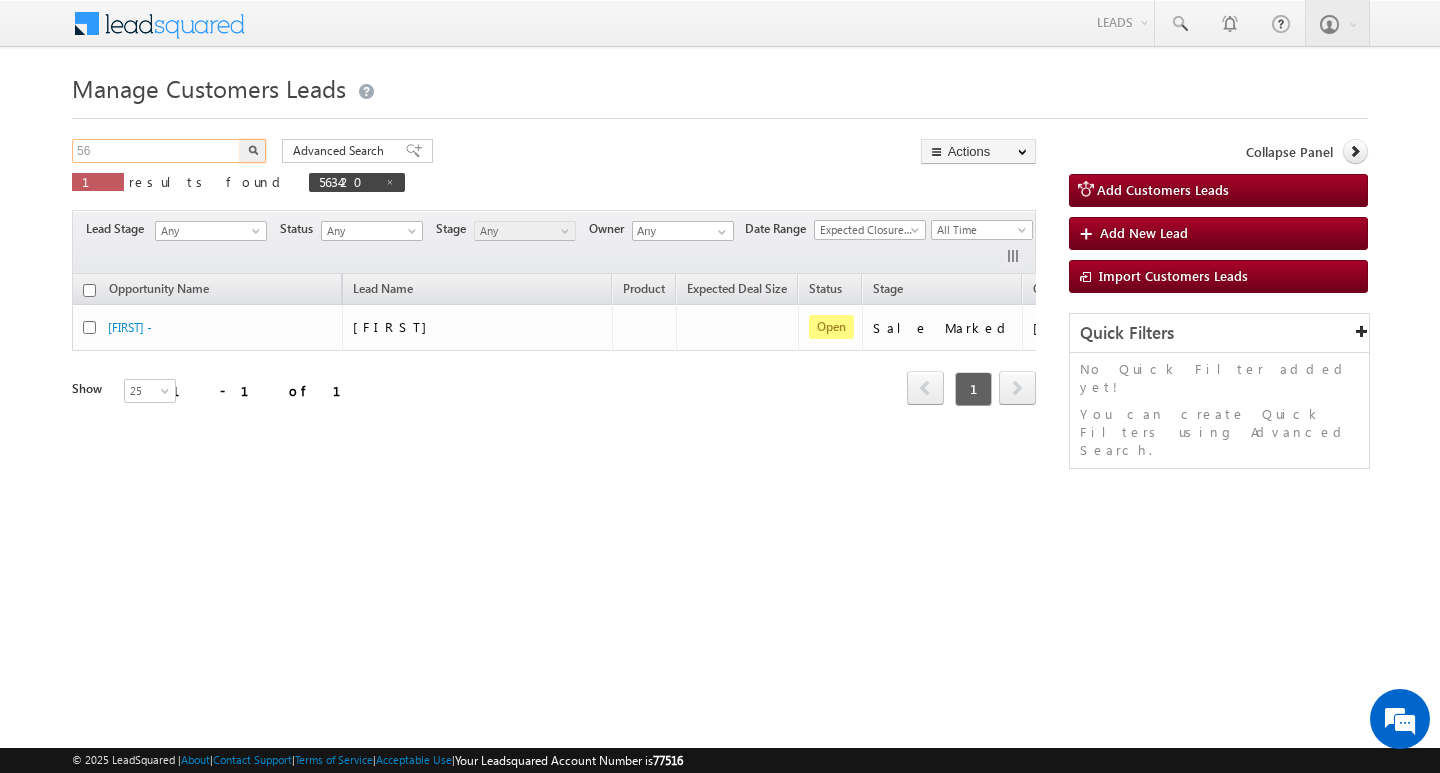 type on "5" 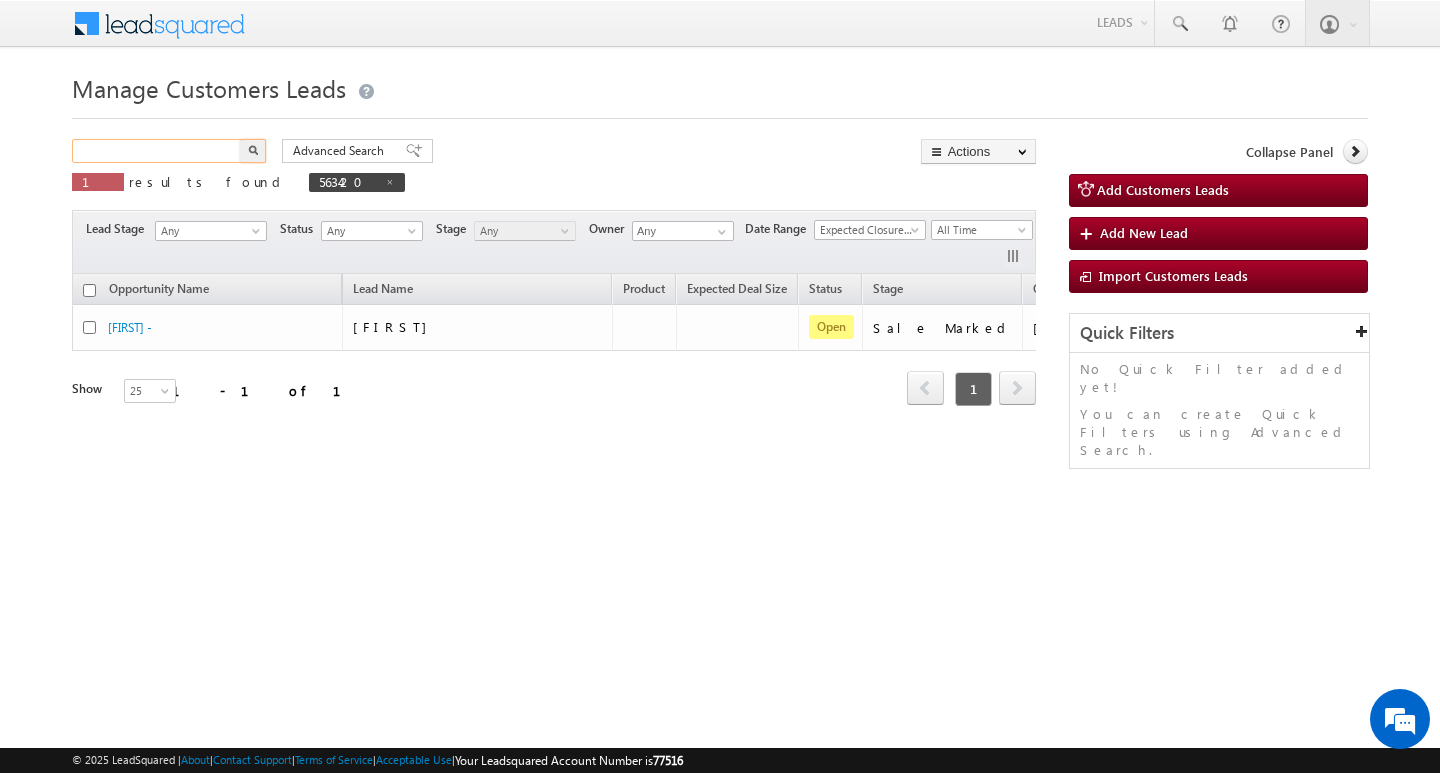 paste on "562898" 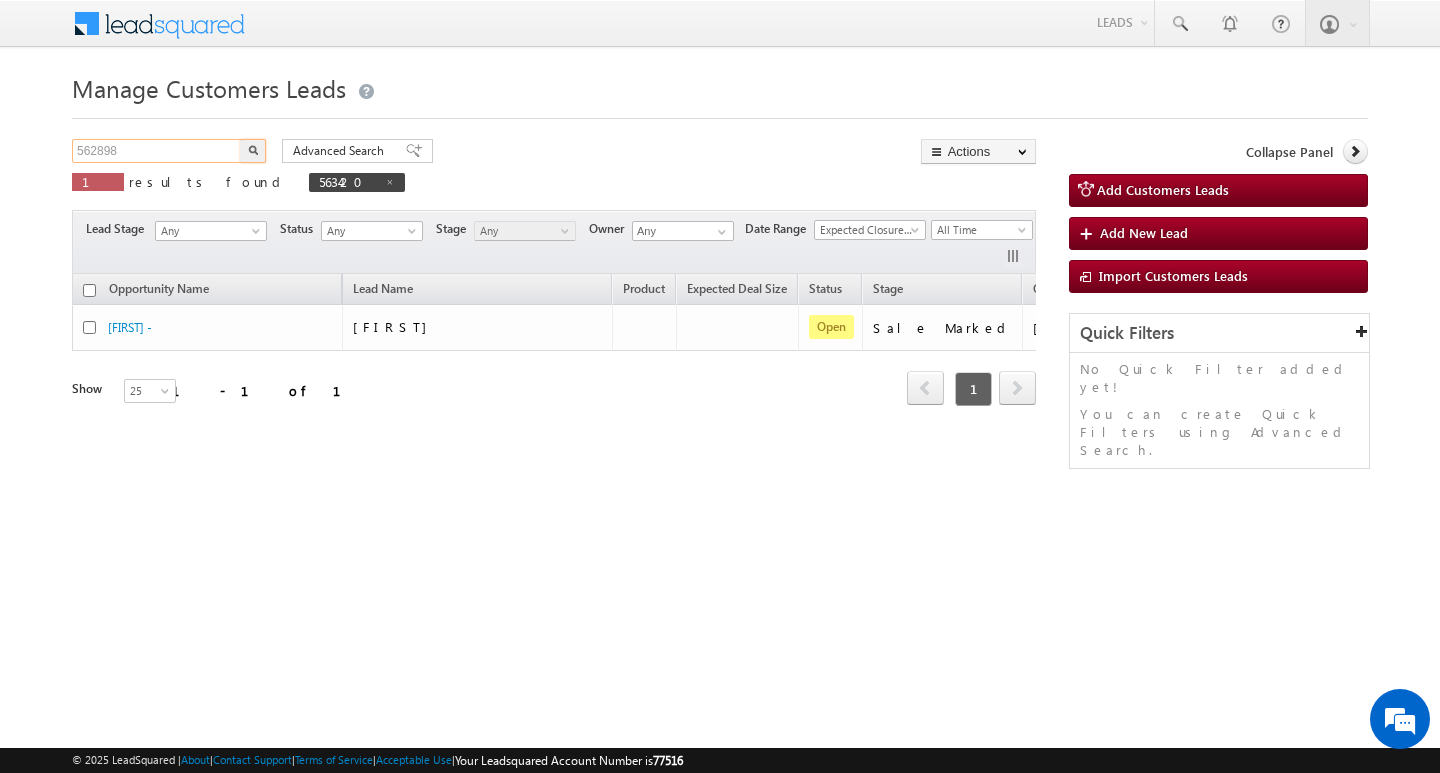 type on "562898" 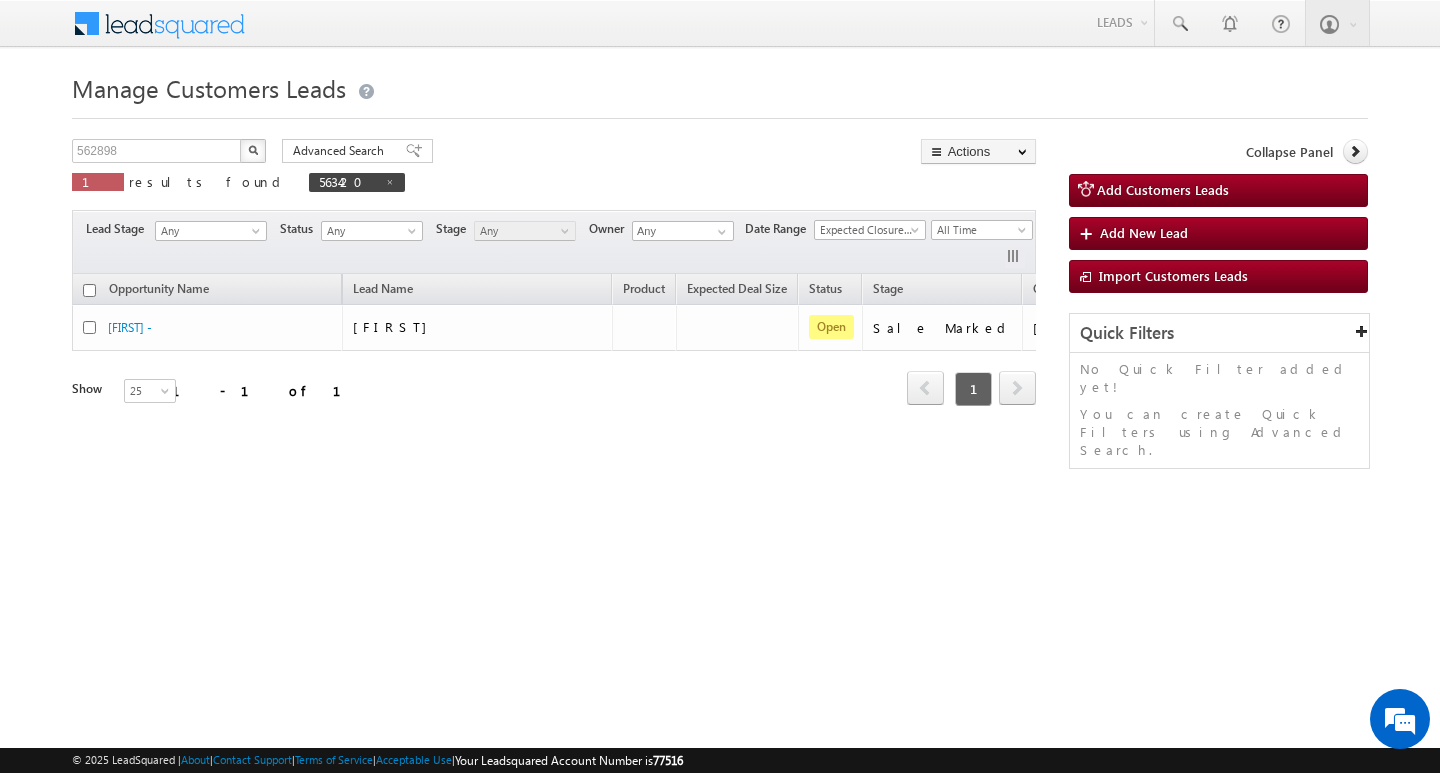 click at bounding box center (253, 151) 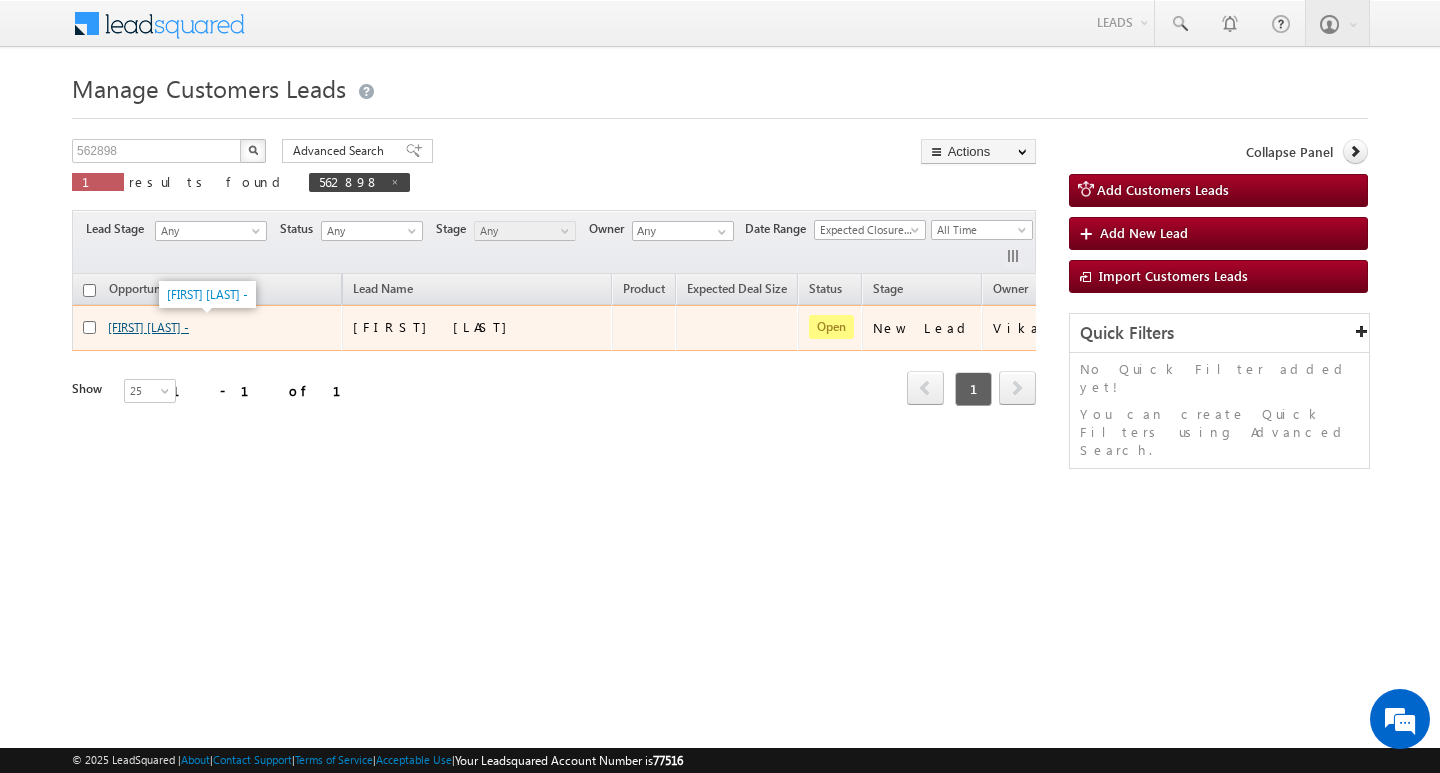 click on "Gautam Singh  -" at bounding box center [148, 327] 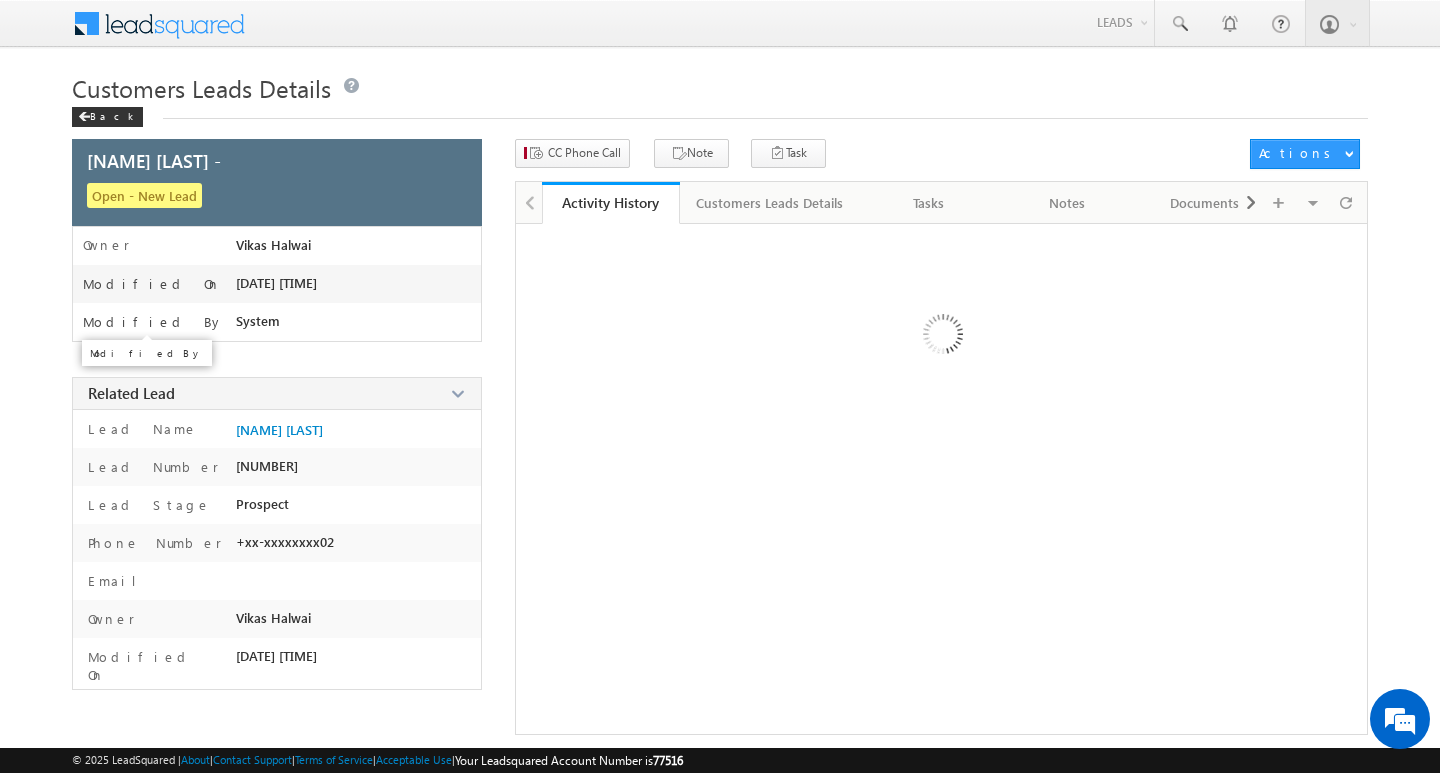 scroll, scrollTop: 0, scrollLeft: 0, axis: both 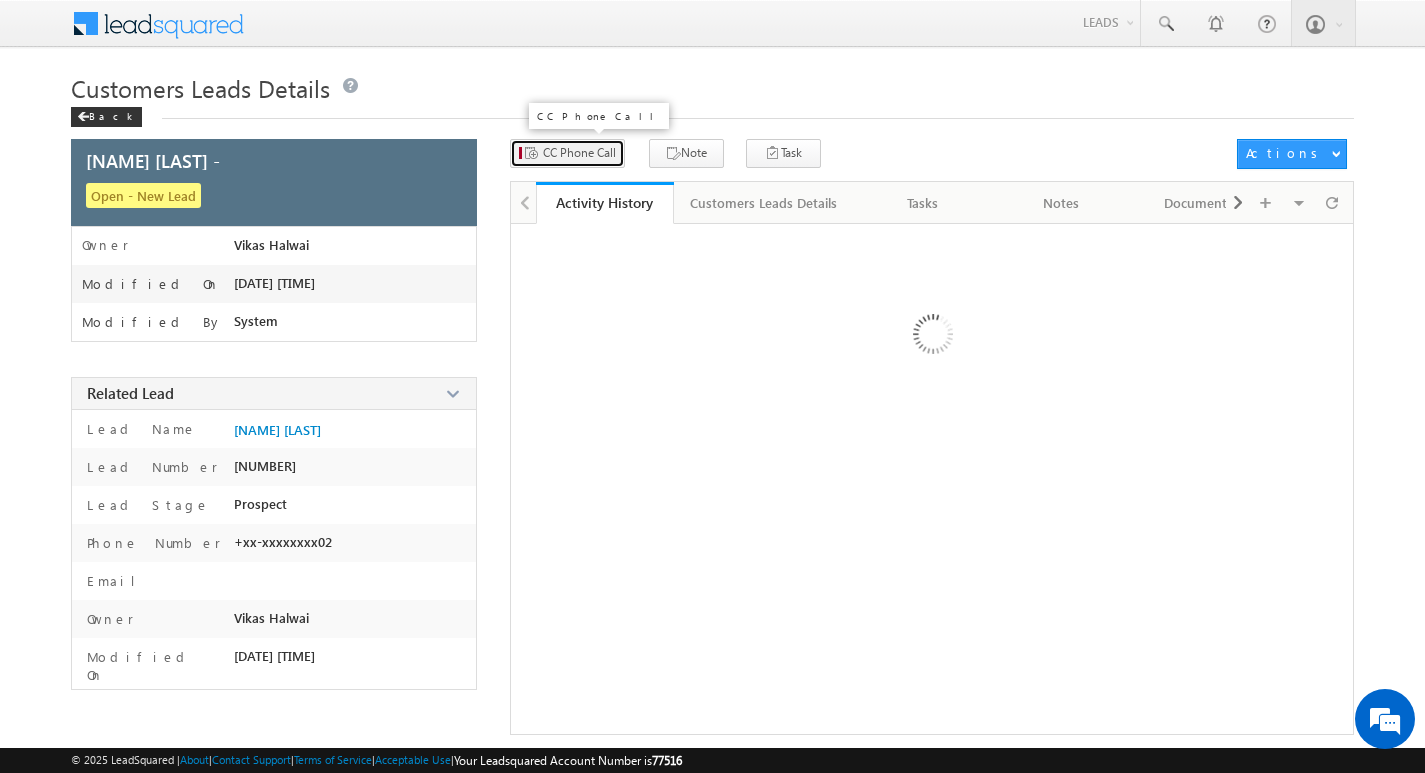 click on "CC Phone Call" at bounding box center [567, 153] 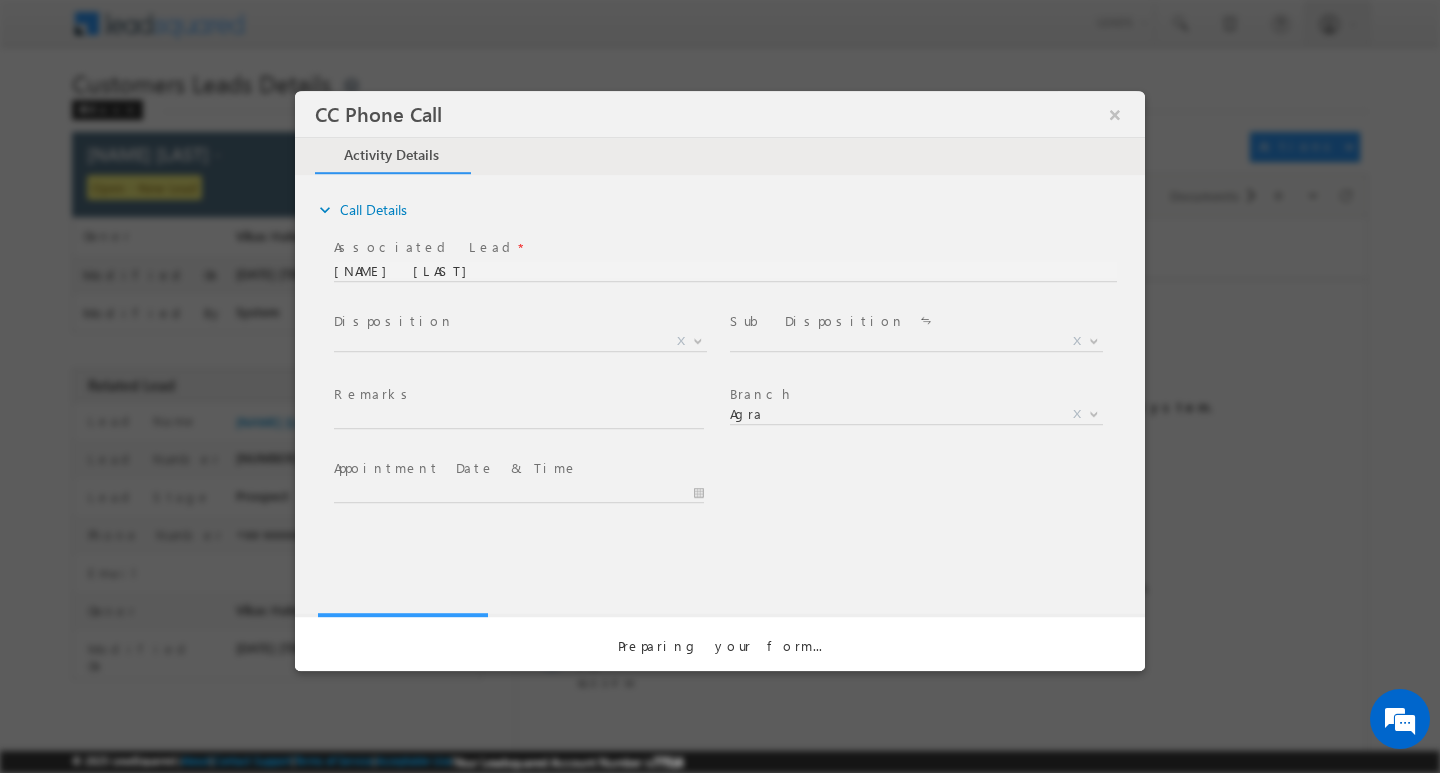 scroll, scrollTop: 0, scrollLeft: 0, axis: both 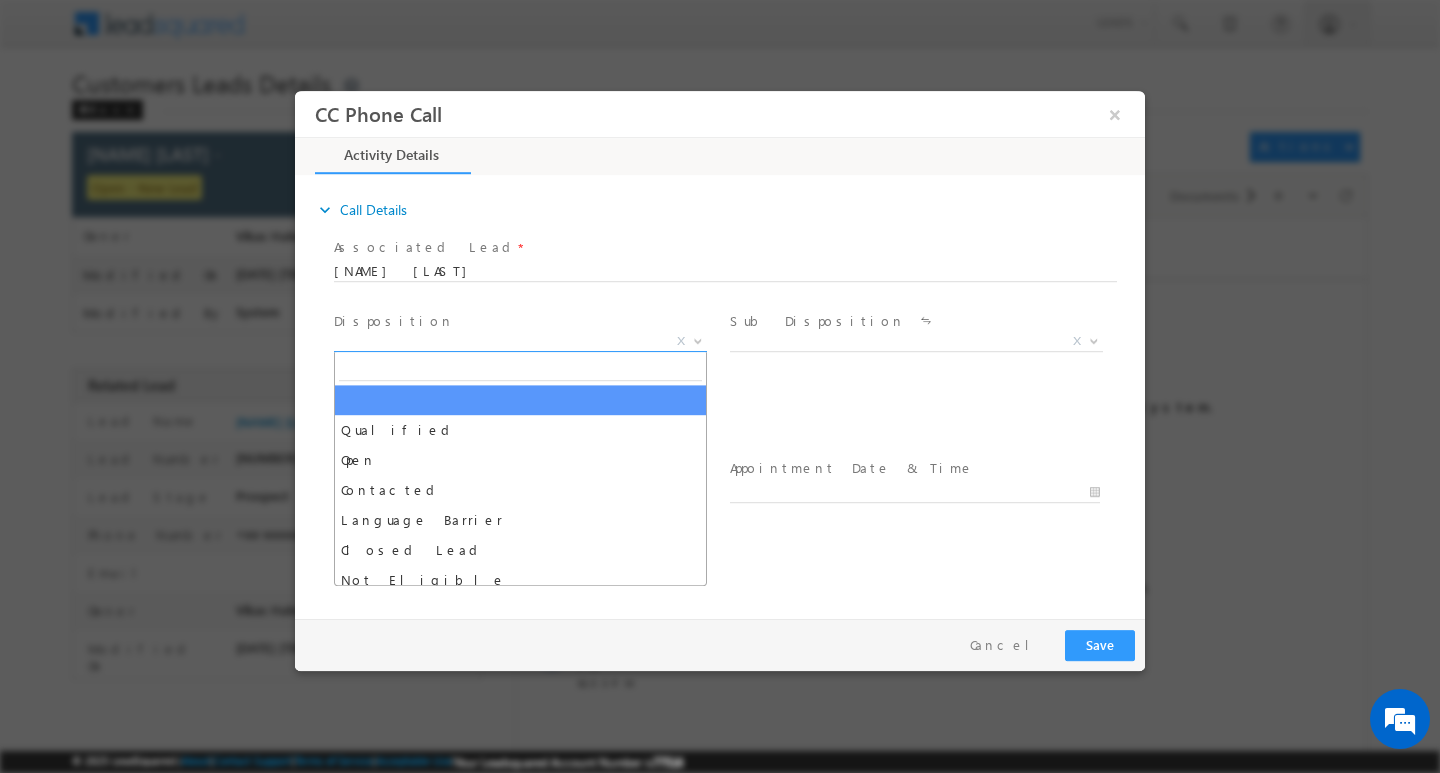 click at bounding box center [696, 340] 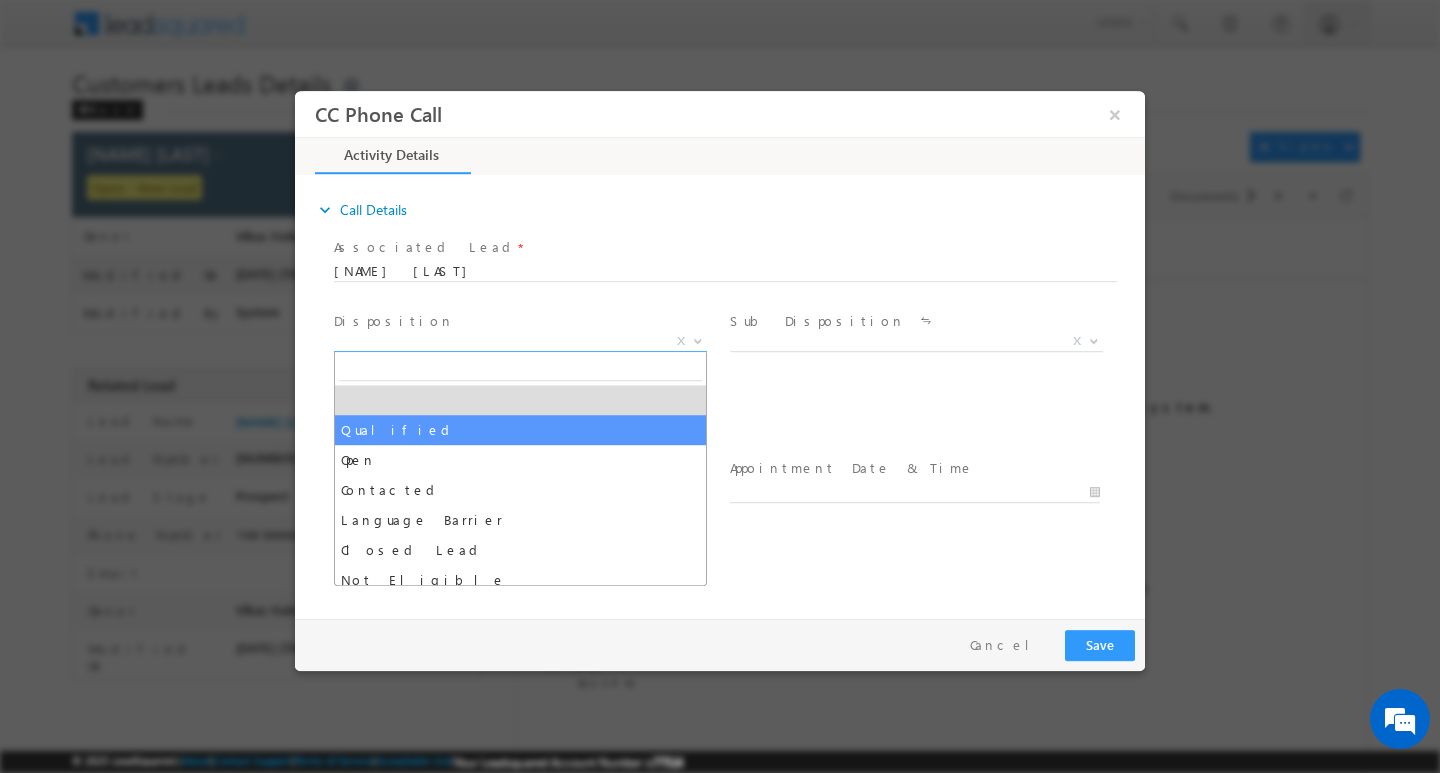 select on "Qualified" 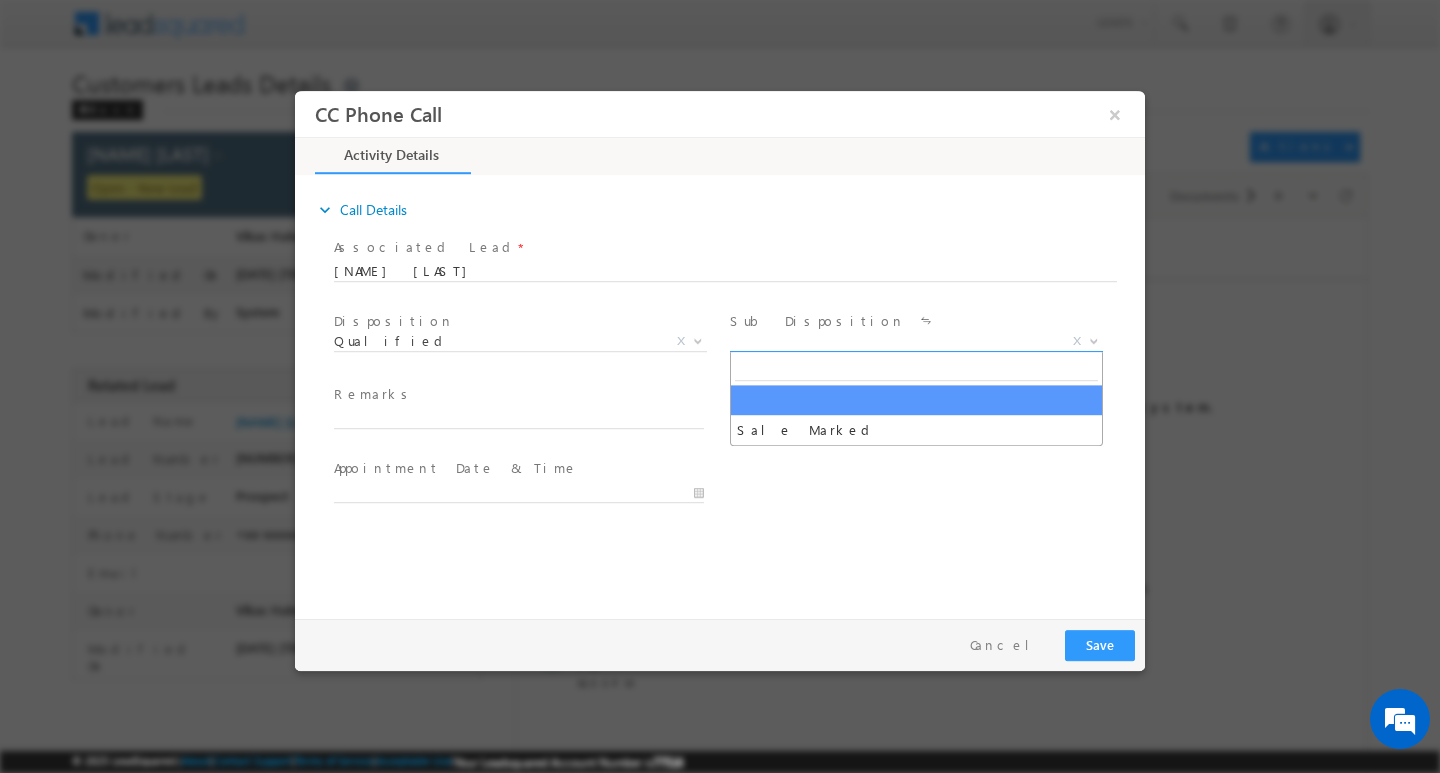 click at bounding box center [1092, 340] 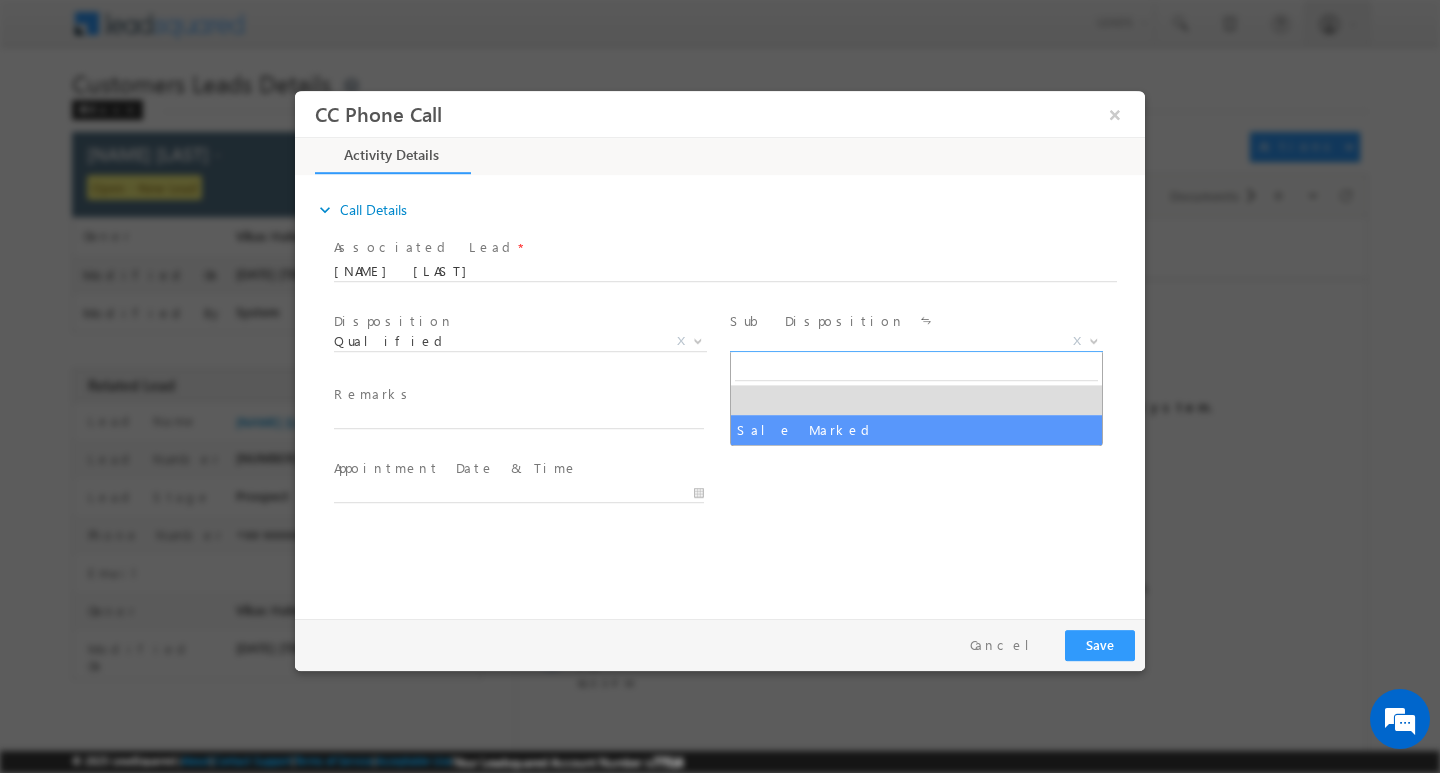 click at bounding box center [914, 438] 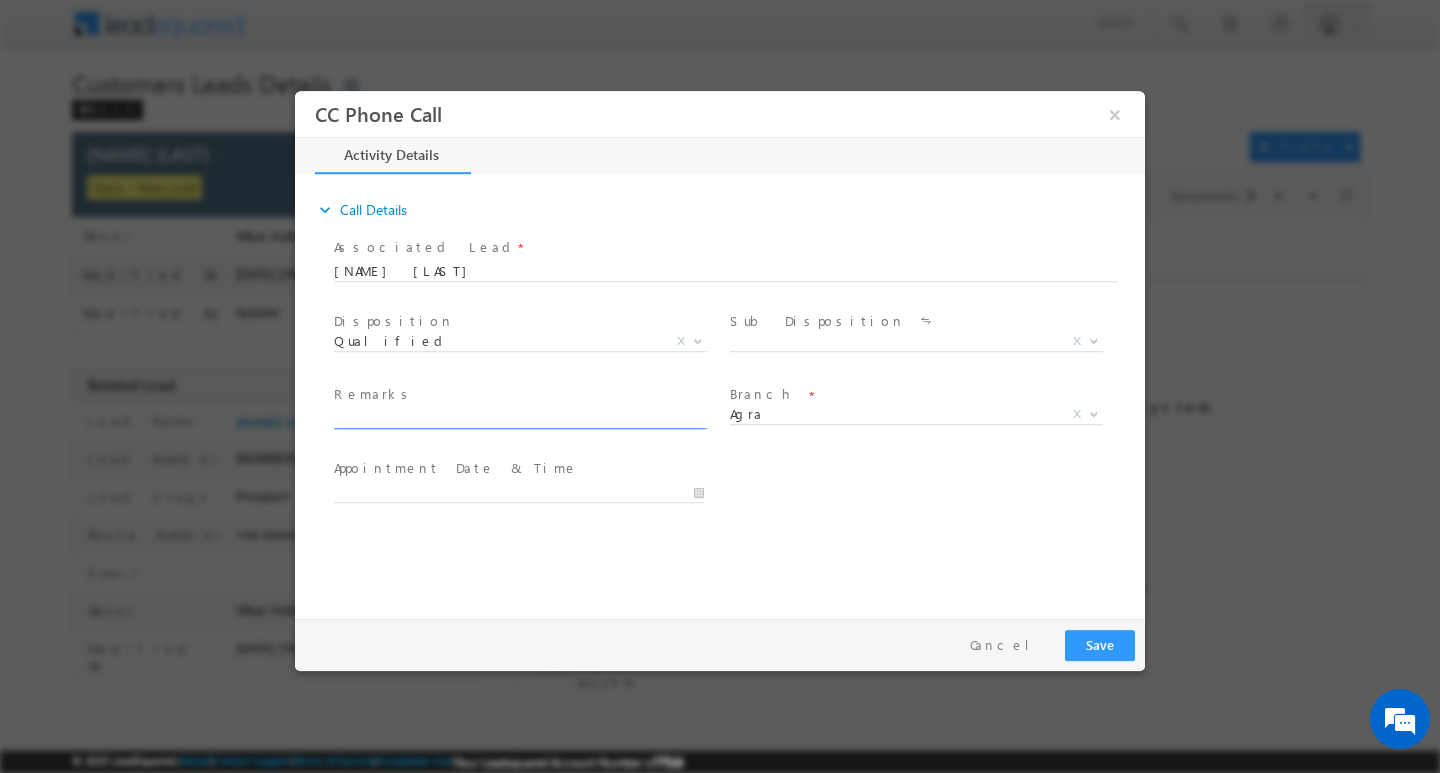 click at bounding box center [519, 418] 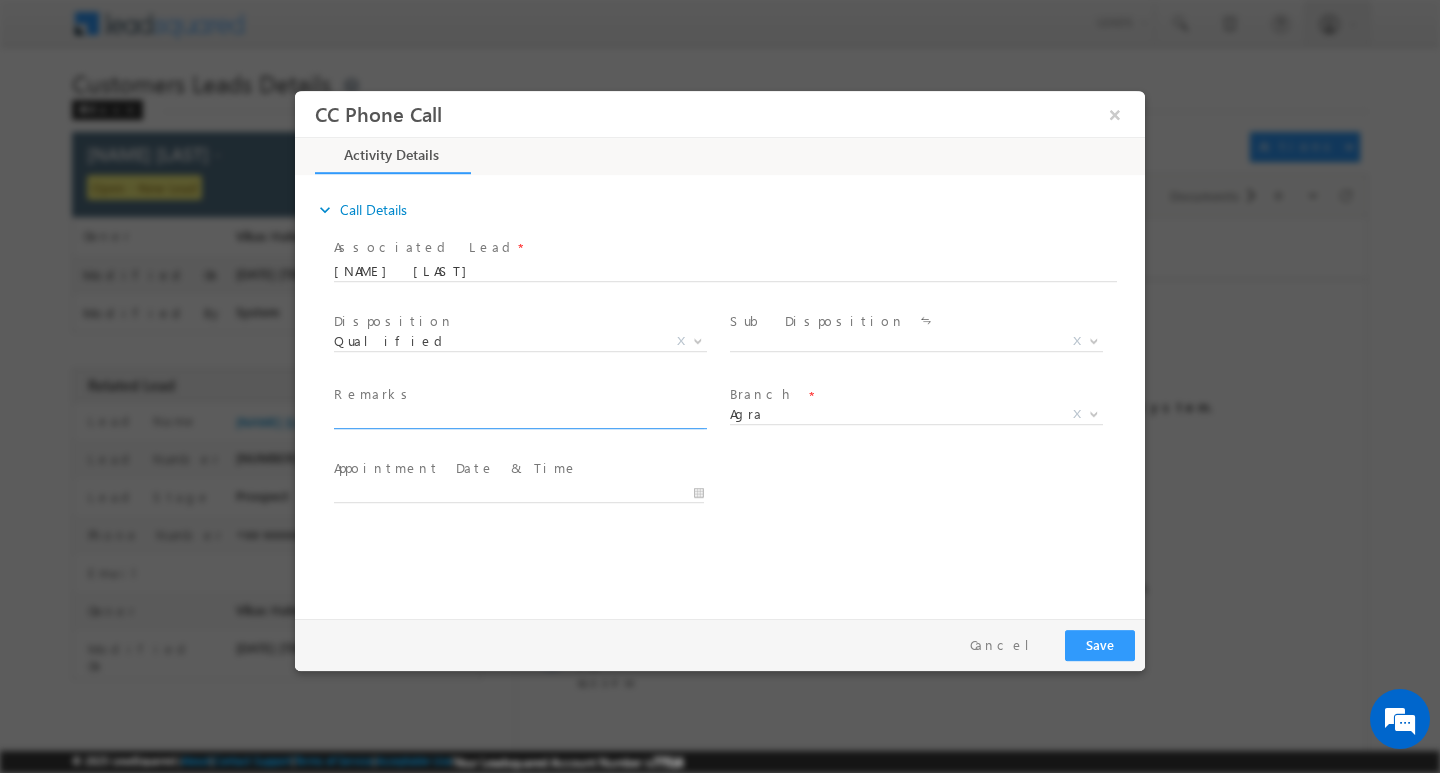 click at bounding box center [528, 491] 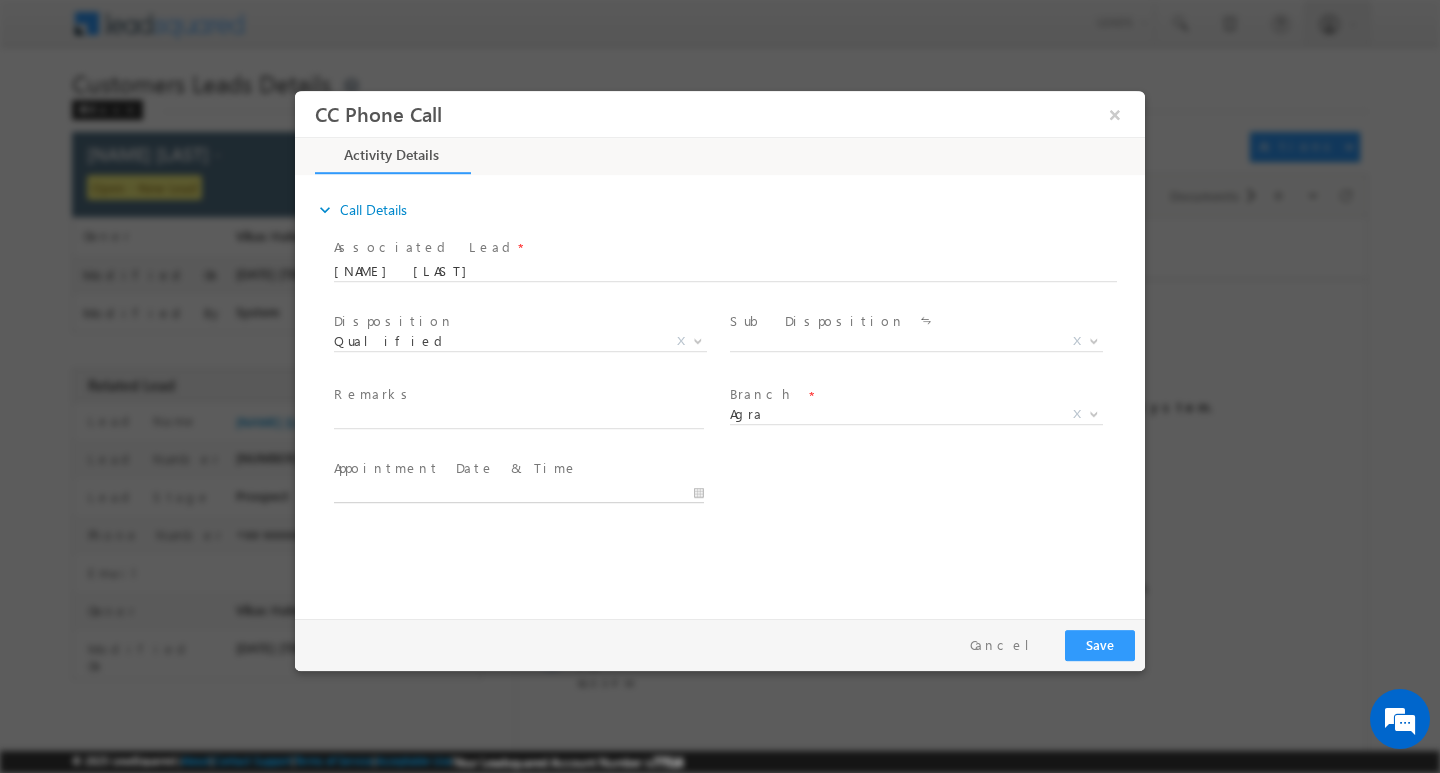 type on "07/11/2025 3:28 PM" 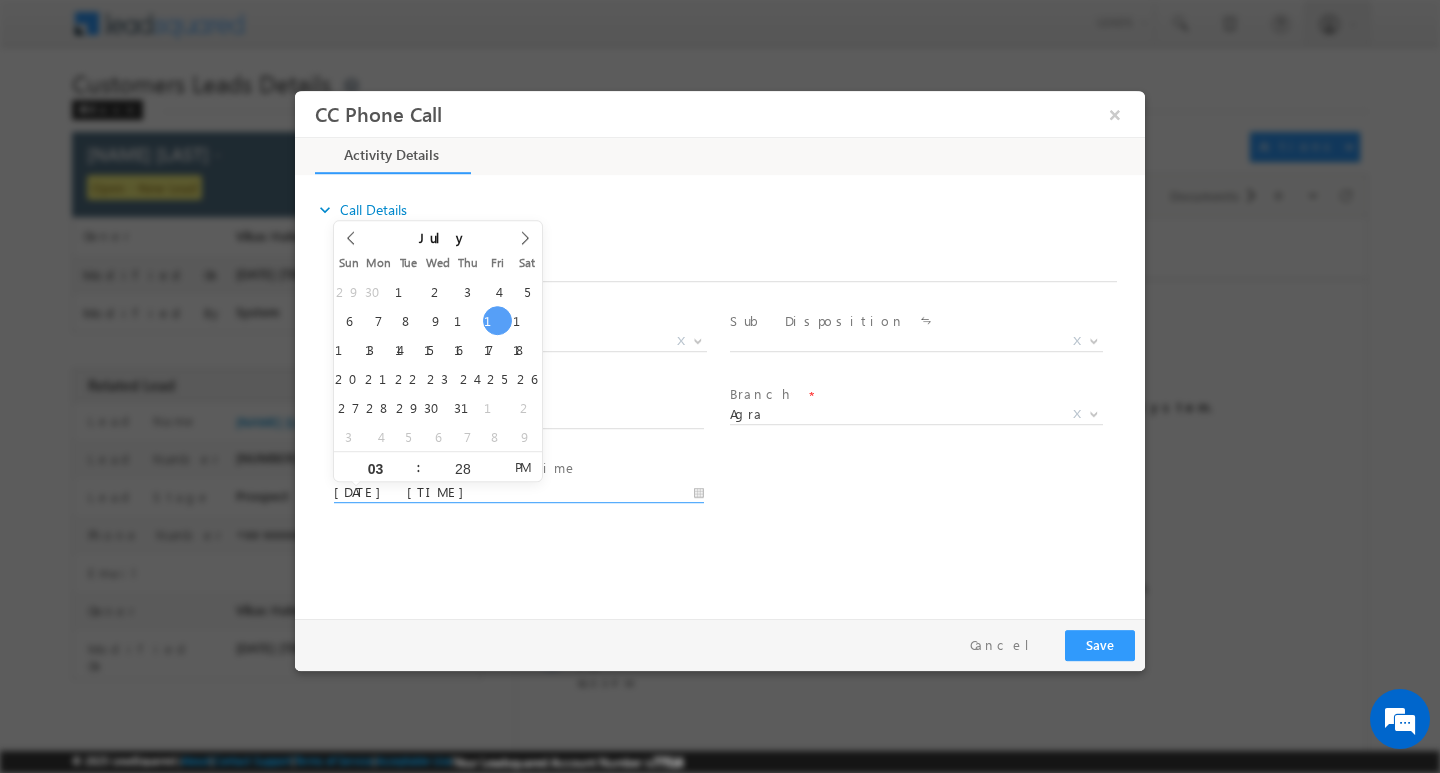 click on "07/11/2025 3:28 PM" at bounding box center (519, 492) 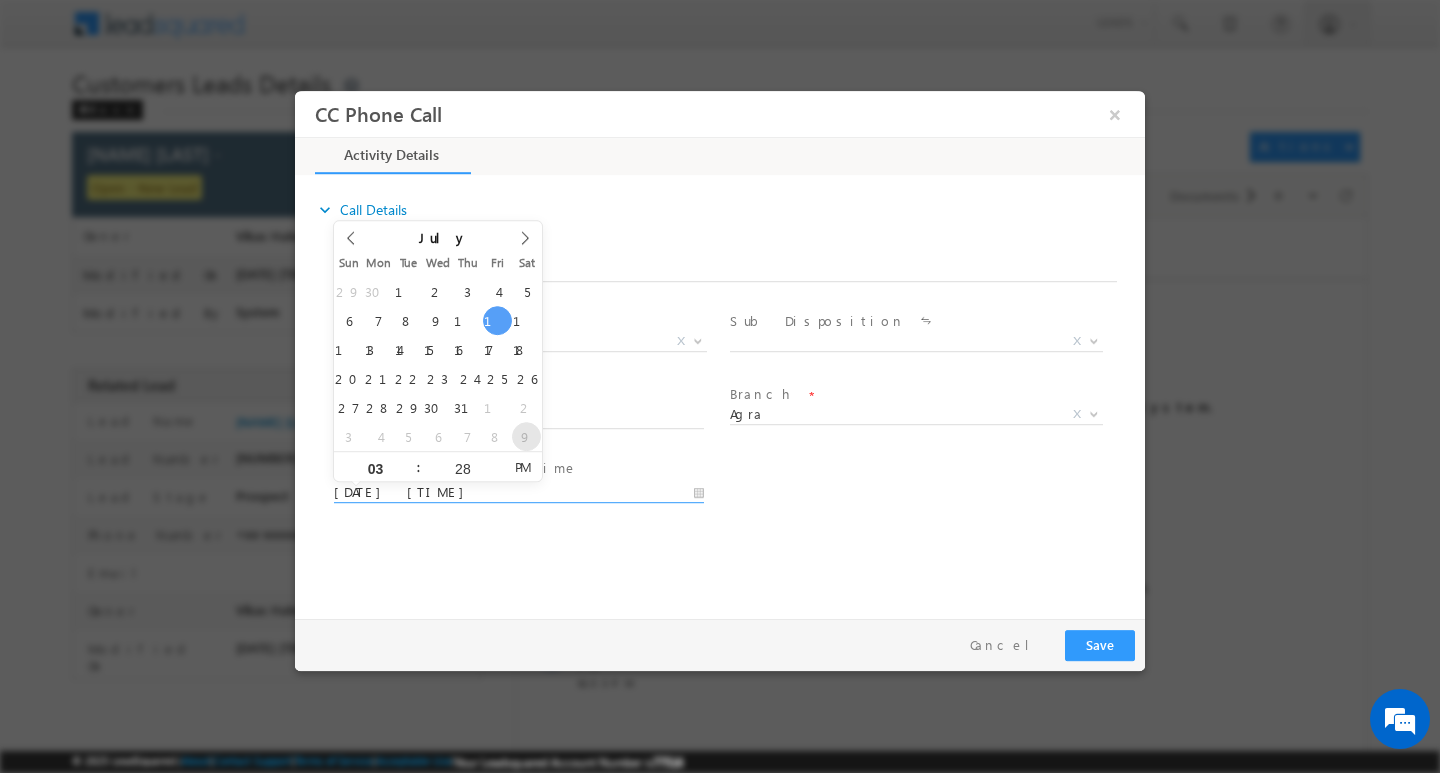 scroll, scrollTop: 0, scrollLeft: 0, axis: both 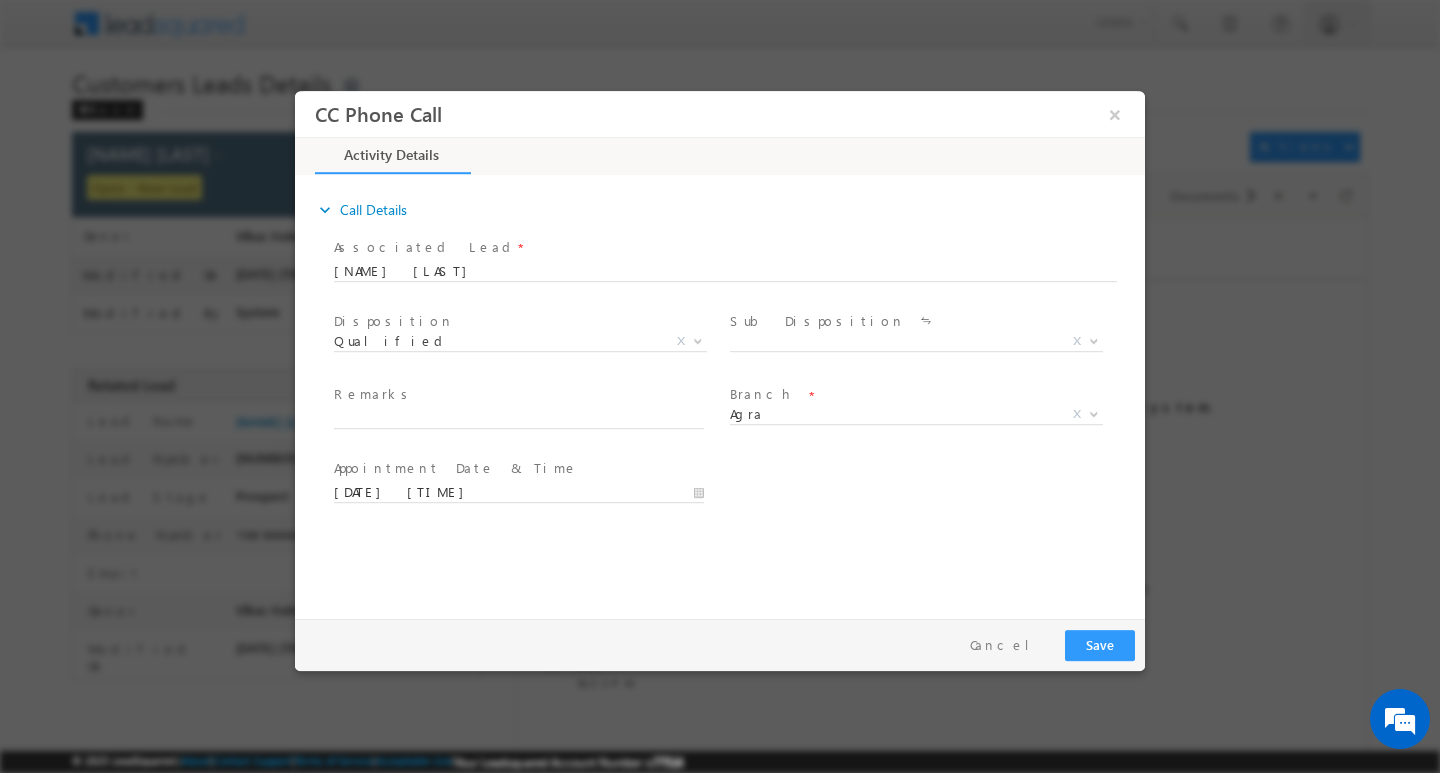 click on "expand_more Call Details
Associated Lead * Gautam Singh Gautam Singh Yes   No   *" at bounding box center (725, 393) 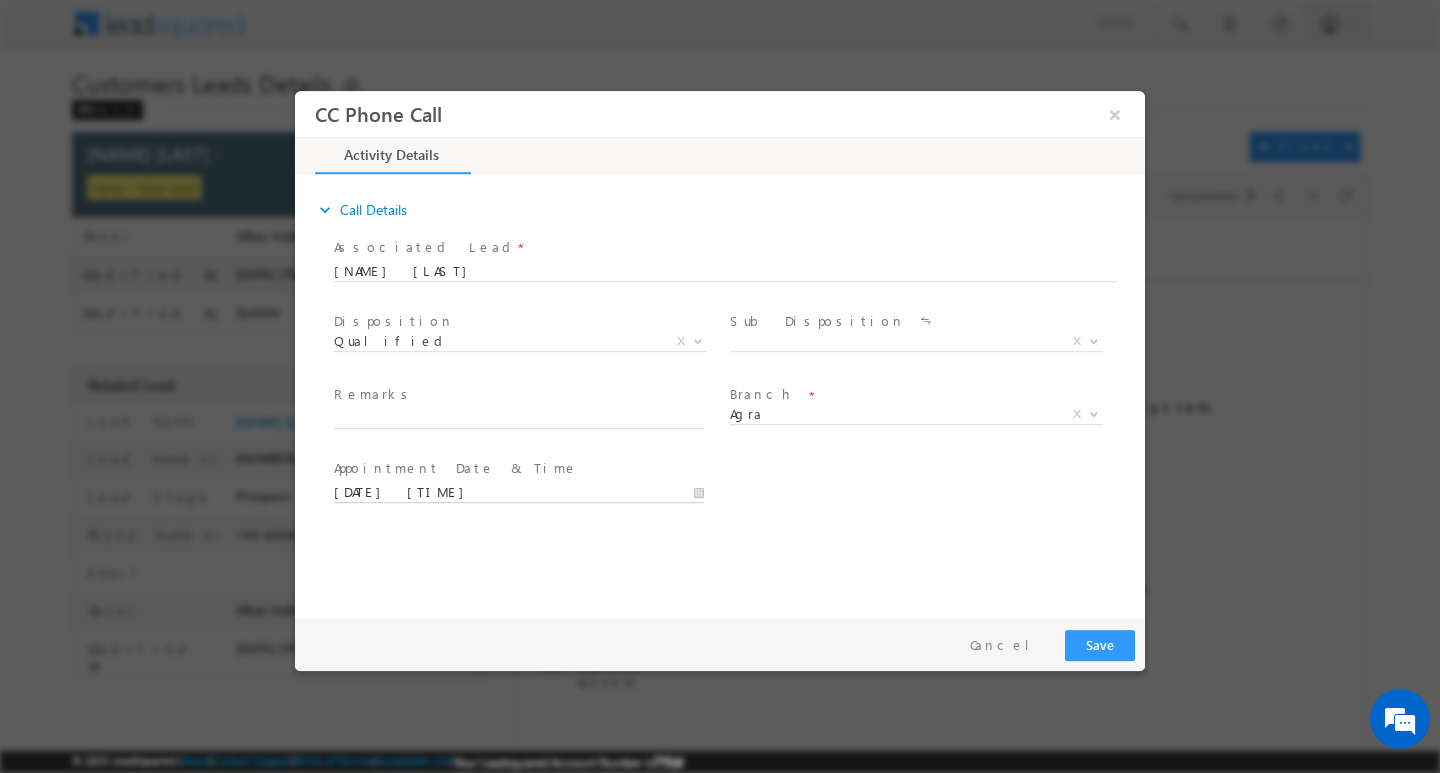 click on "07/11/2025 3:28 PM" at bounding box center [519, 492] 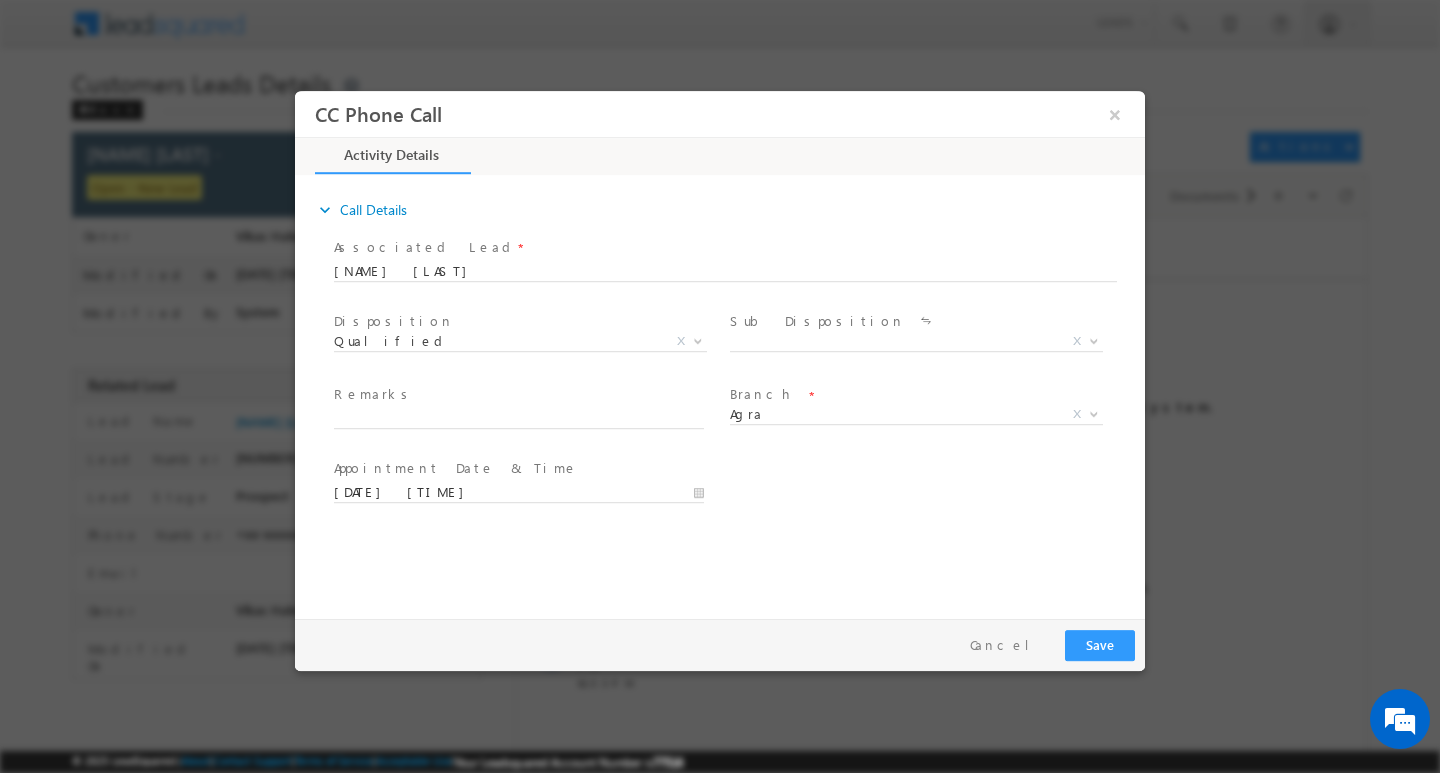 click on "expand_more Call Details
Associated Lead * Gautam Singh Gautam Singh Yes   No   *" at bounding box center [725, 393] 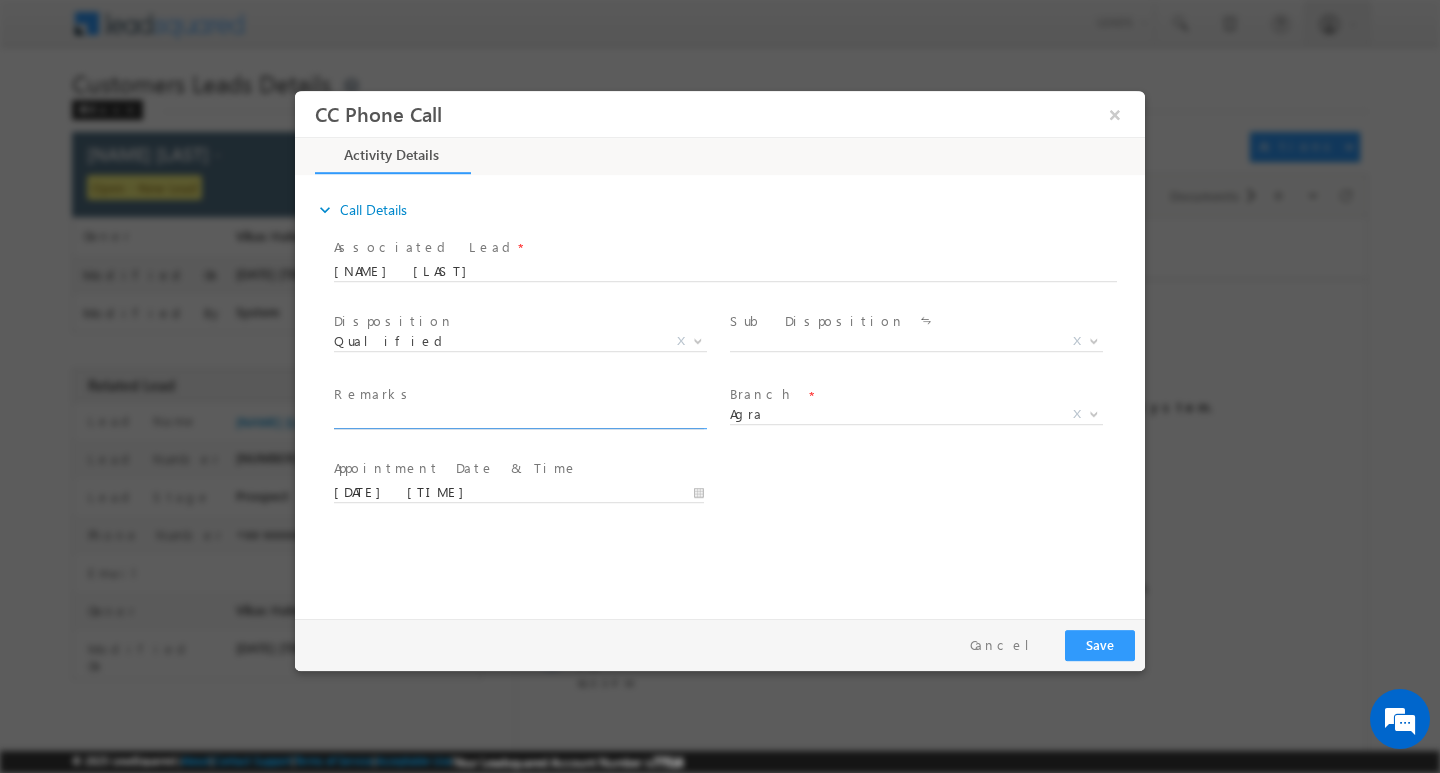 click at bounding box center [519, 418] 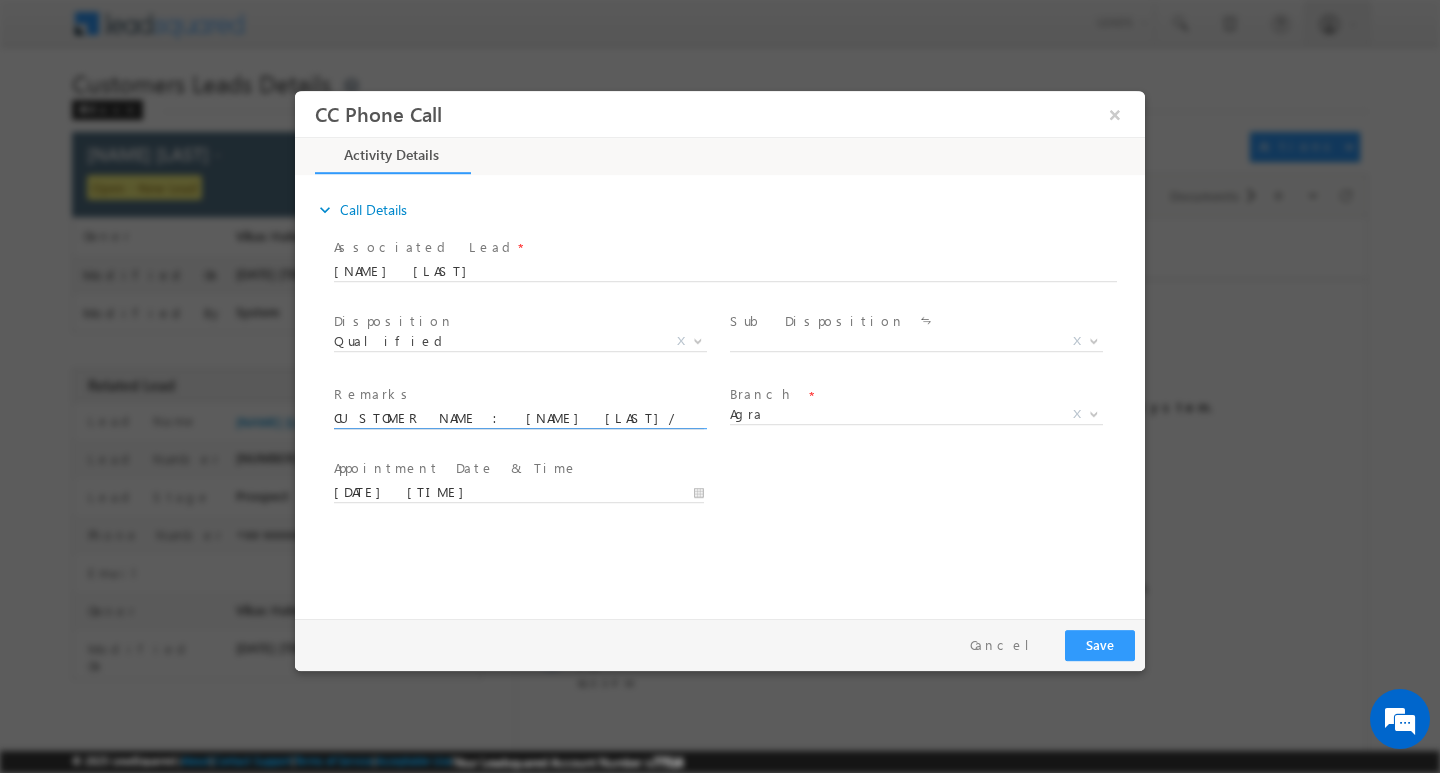 scroll, scrollTop: 0, scrollLeft: 963, axis: horizontal 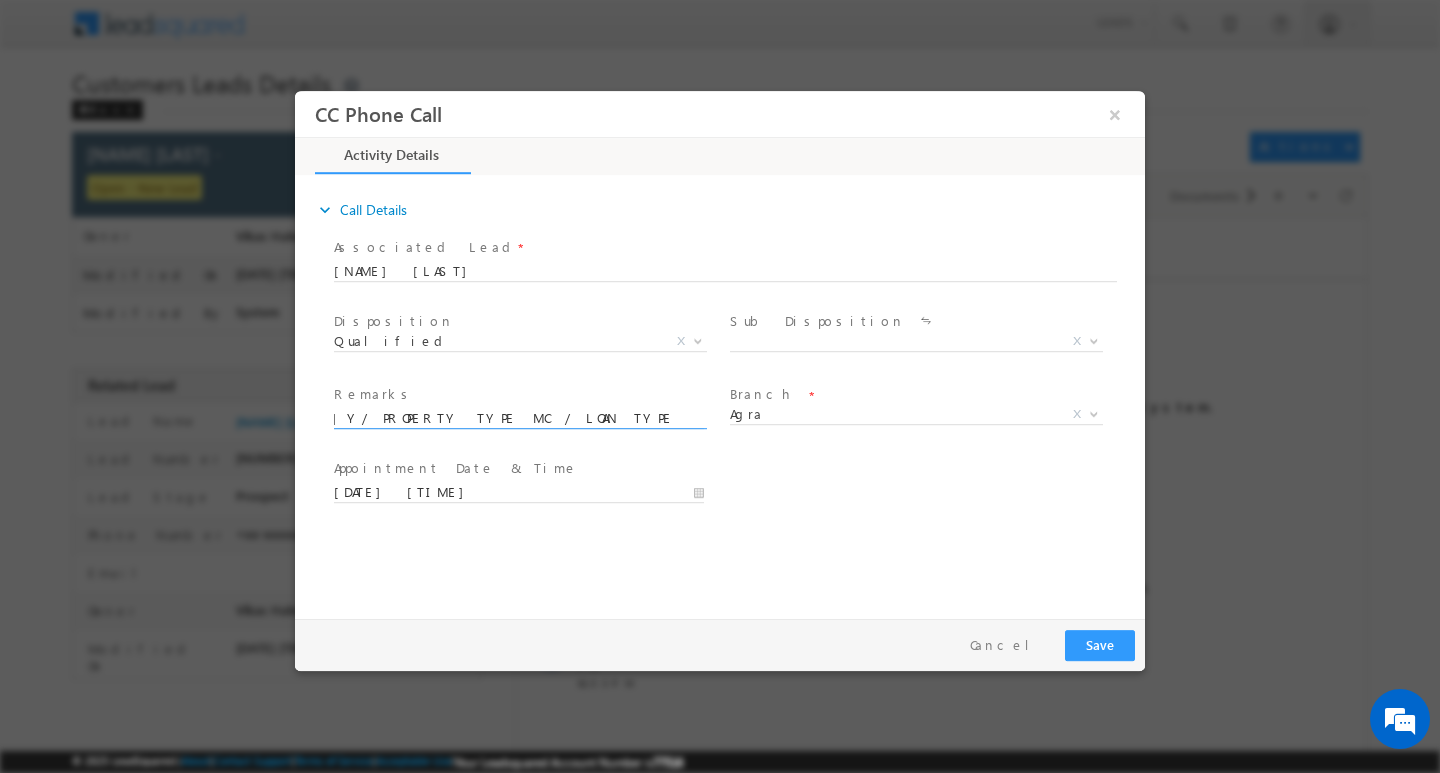 type on "CUSTOMER NAME : Gautam Singh/ AG 31/ MOTHE INCOME 45K / WORK EXPR: 7Y/ PROPERTY TYPE MC / LOAN TYPE  HL / LOAN AMOUNT 10L /  EM :PL / ADD   Loha Mandi,  NEARST RAJA MANDIAgra, Uttar Pradesh, / PINCOD" 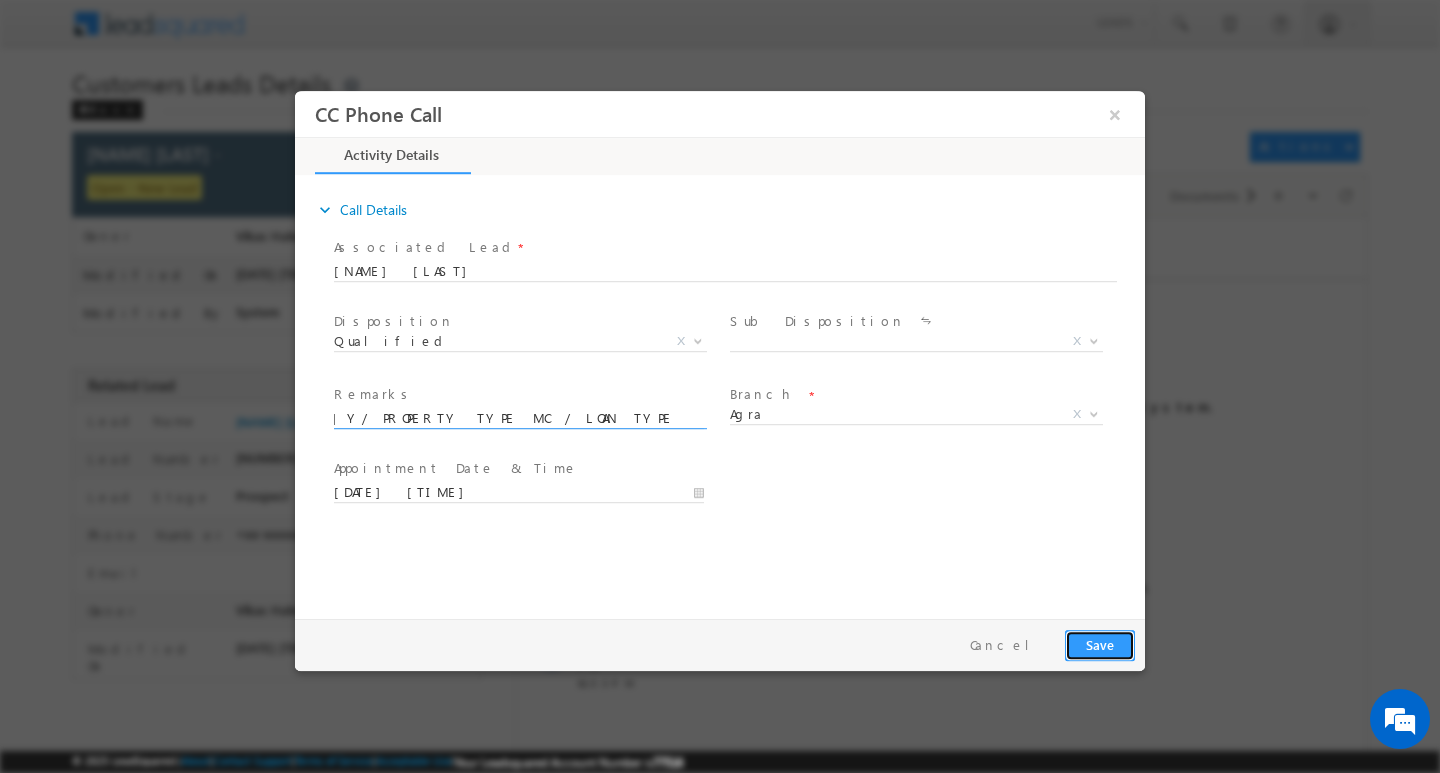 scroll, scrollTop: 0, scrollLeft: 0, axis: both 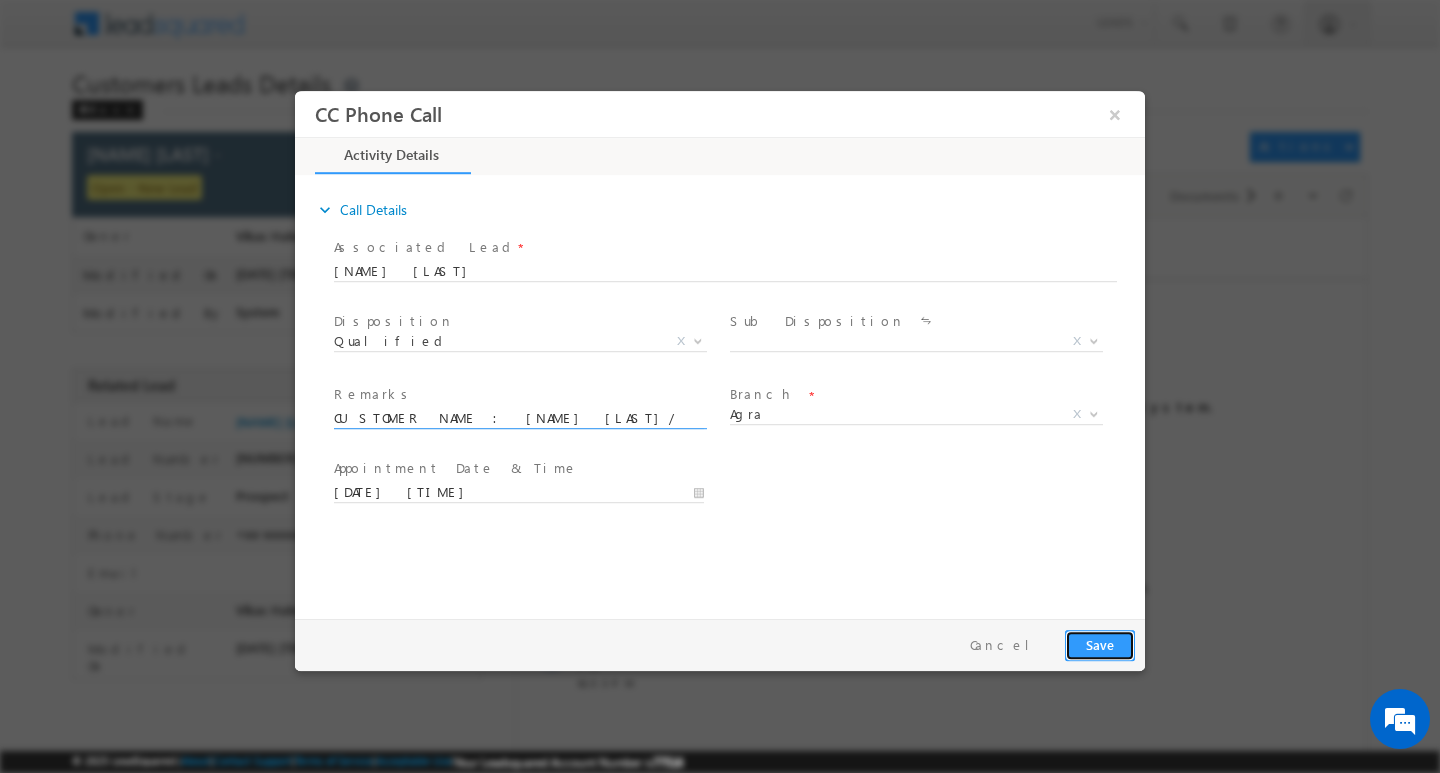 click on "Save" at bounding box center [1100, 644] 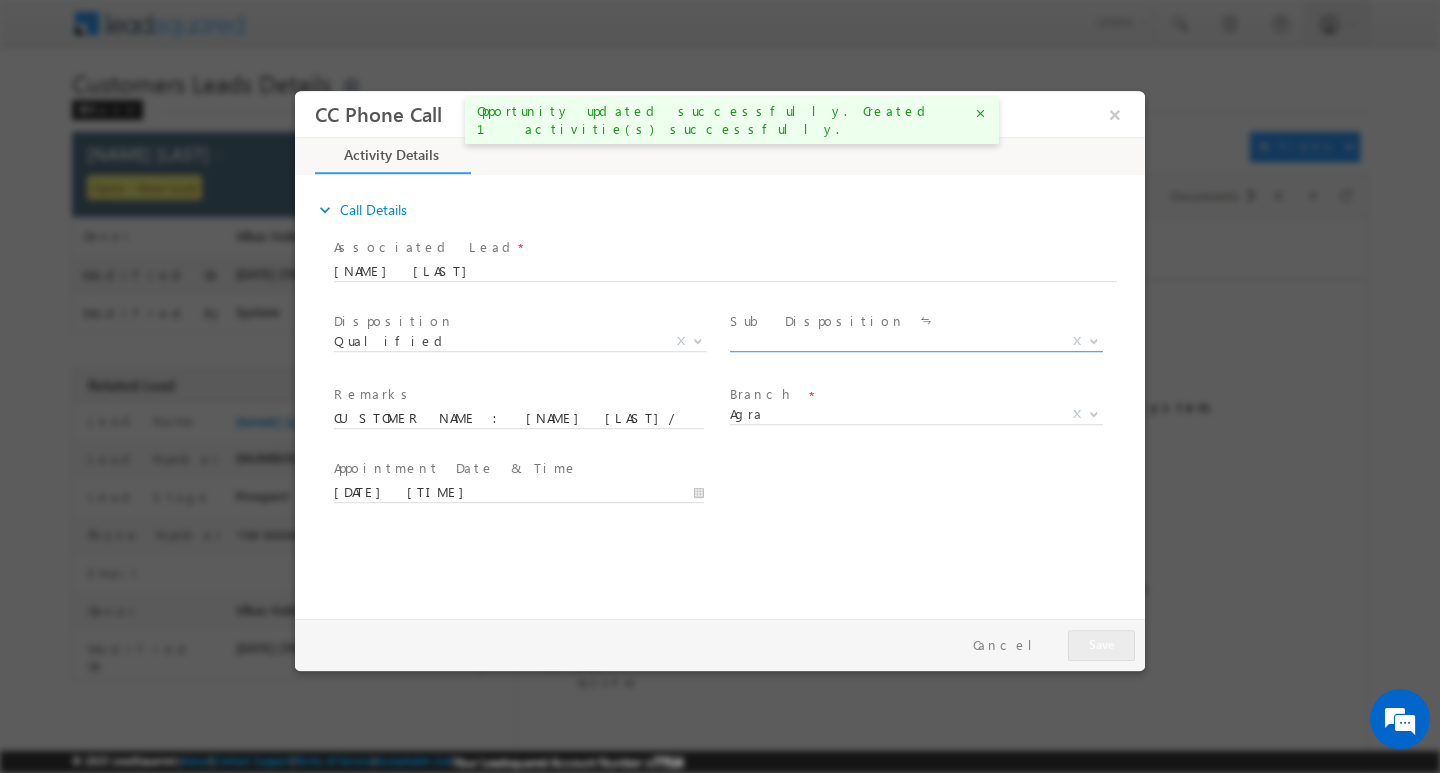 click at bounding box center (1092, 340) 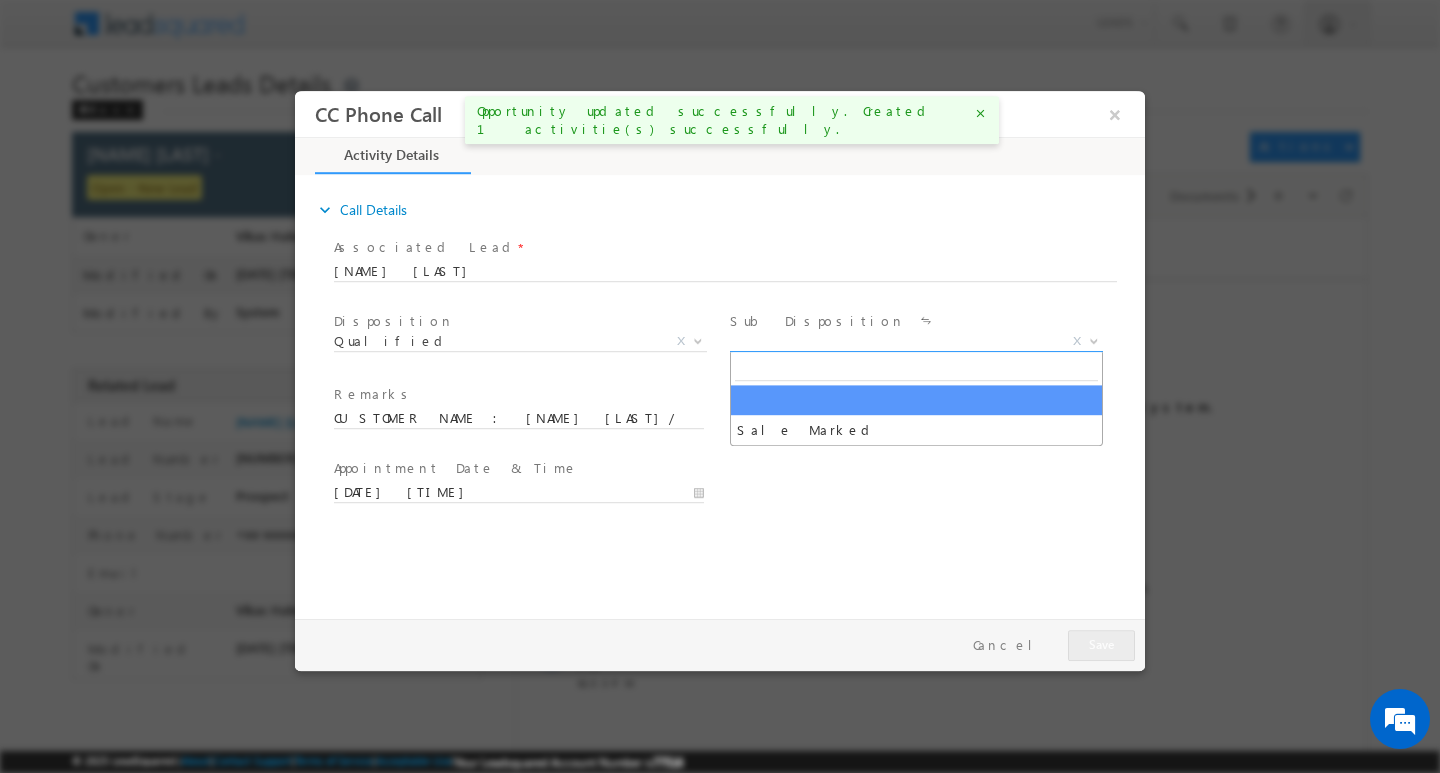 click at bounding box center (1092, 340) 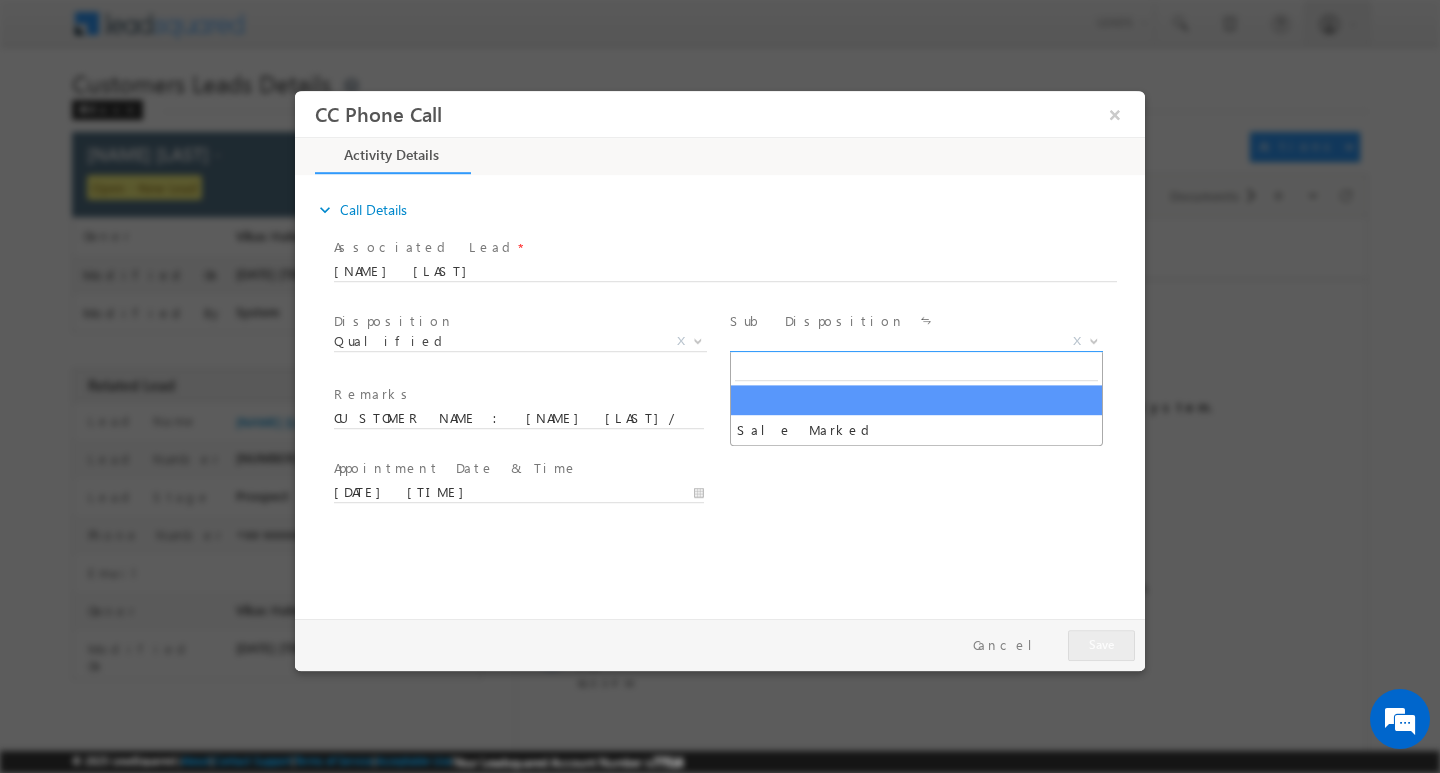 click at bounding box center (1094, 339) 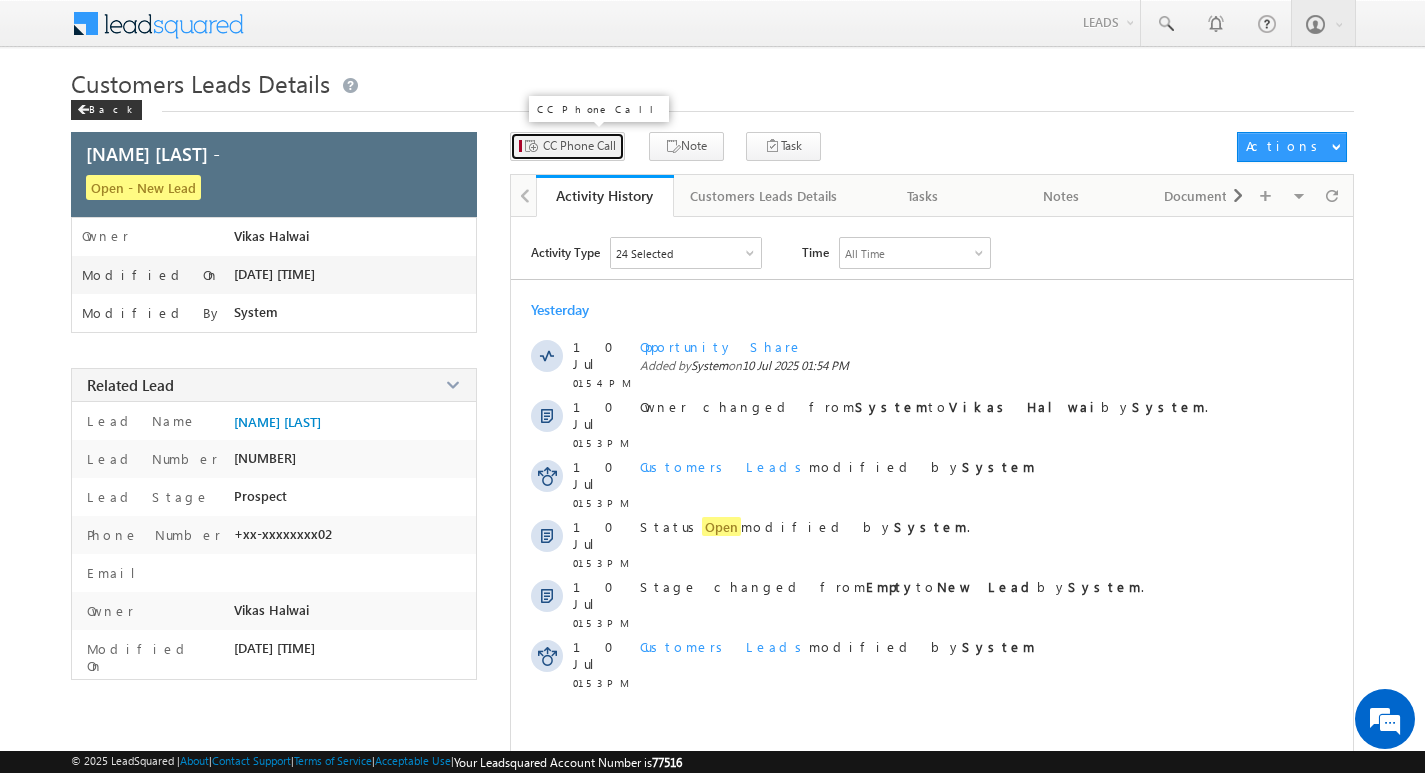 click on "CC Phone Call" at bounding box center [579, 146] 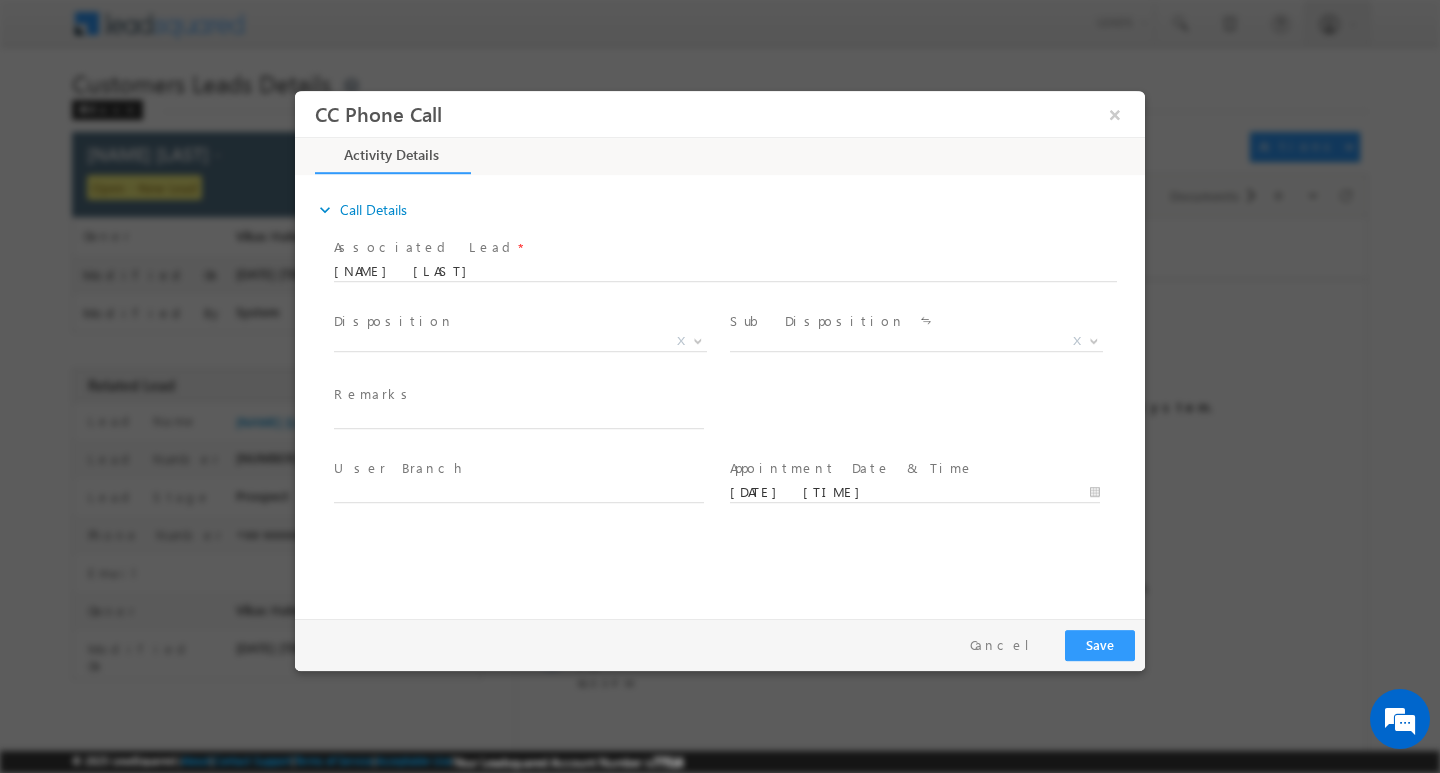 scroll, scrollTop: 0, scrollLeft: 0, axis: both 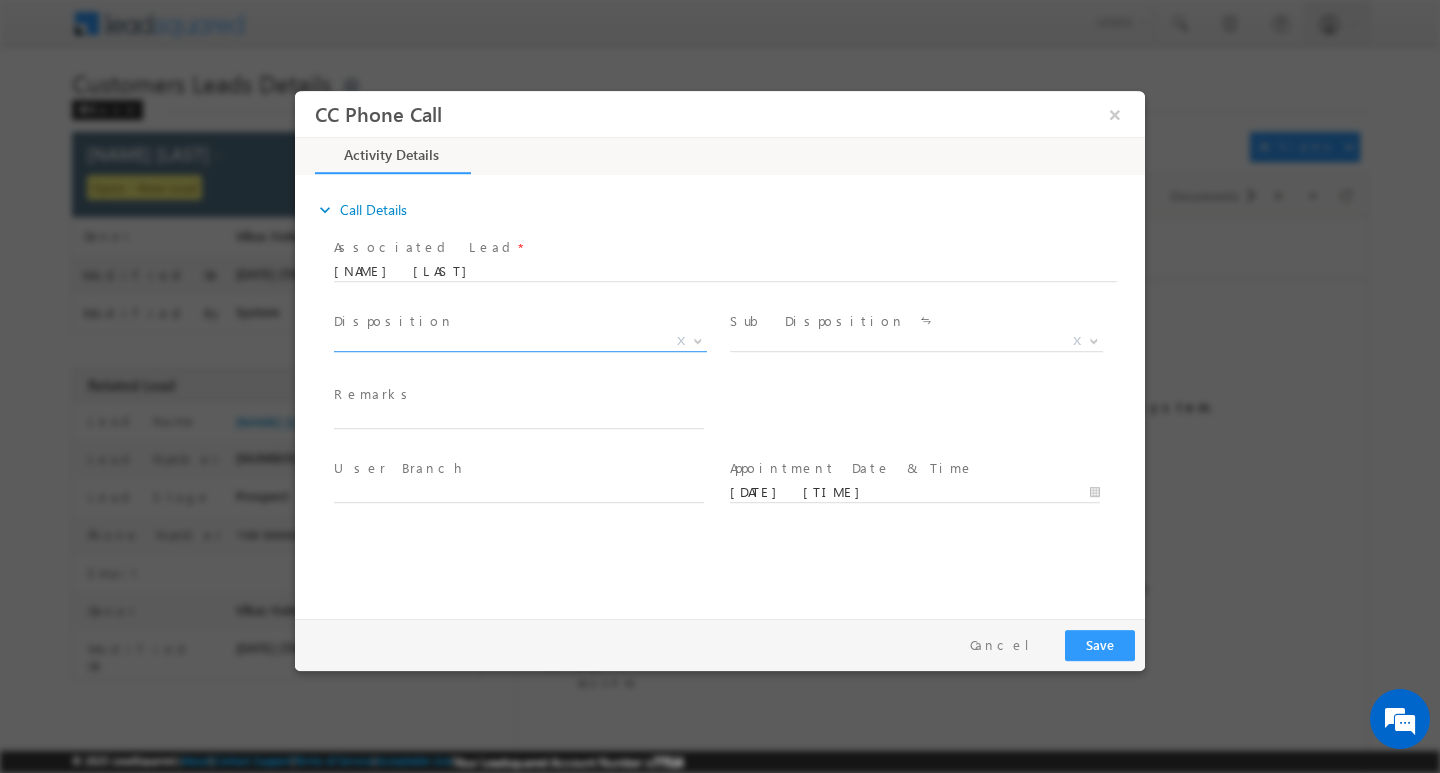 click at bounding box center (698, 339) 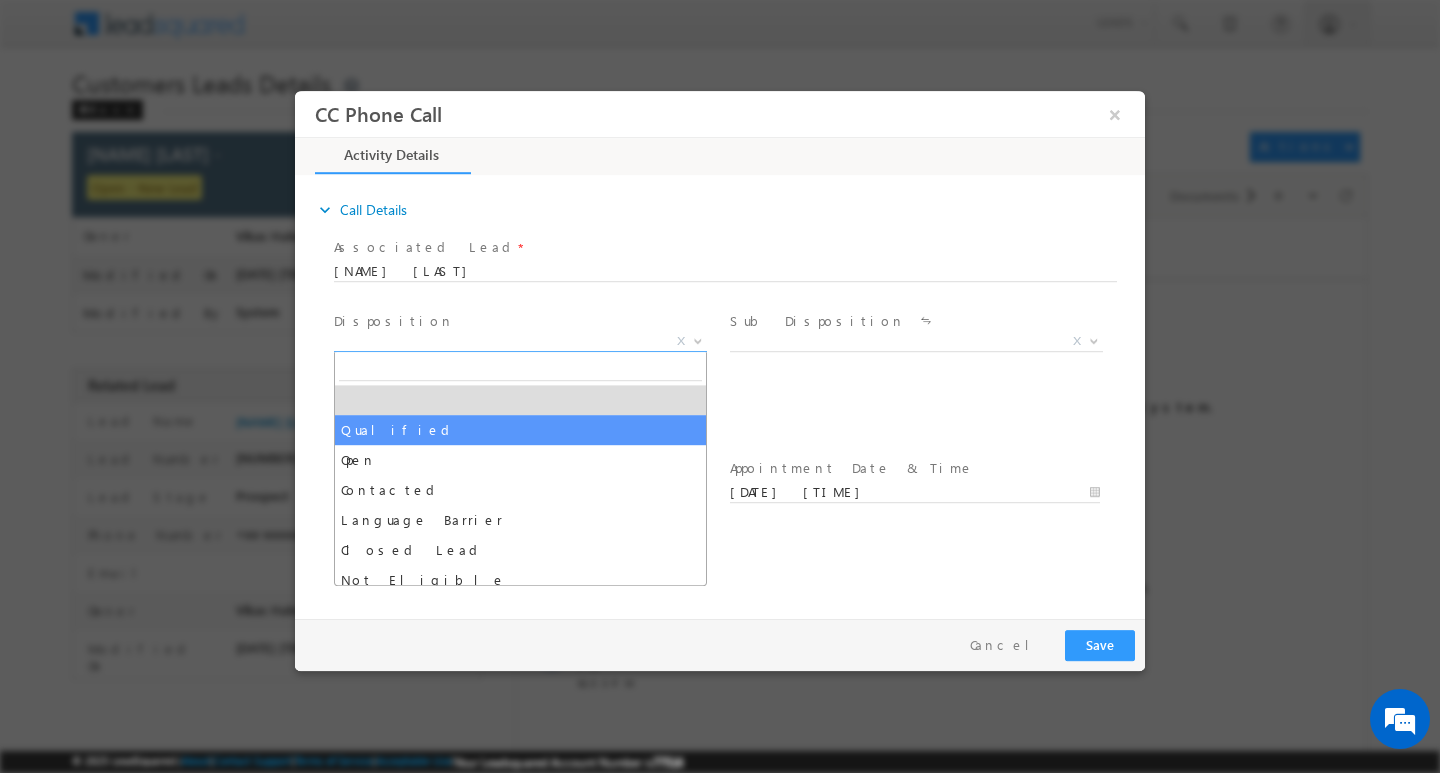select on "Qualified" 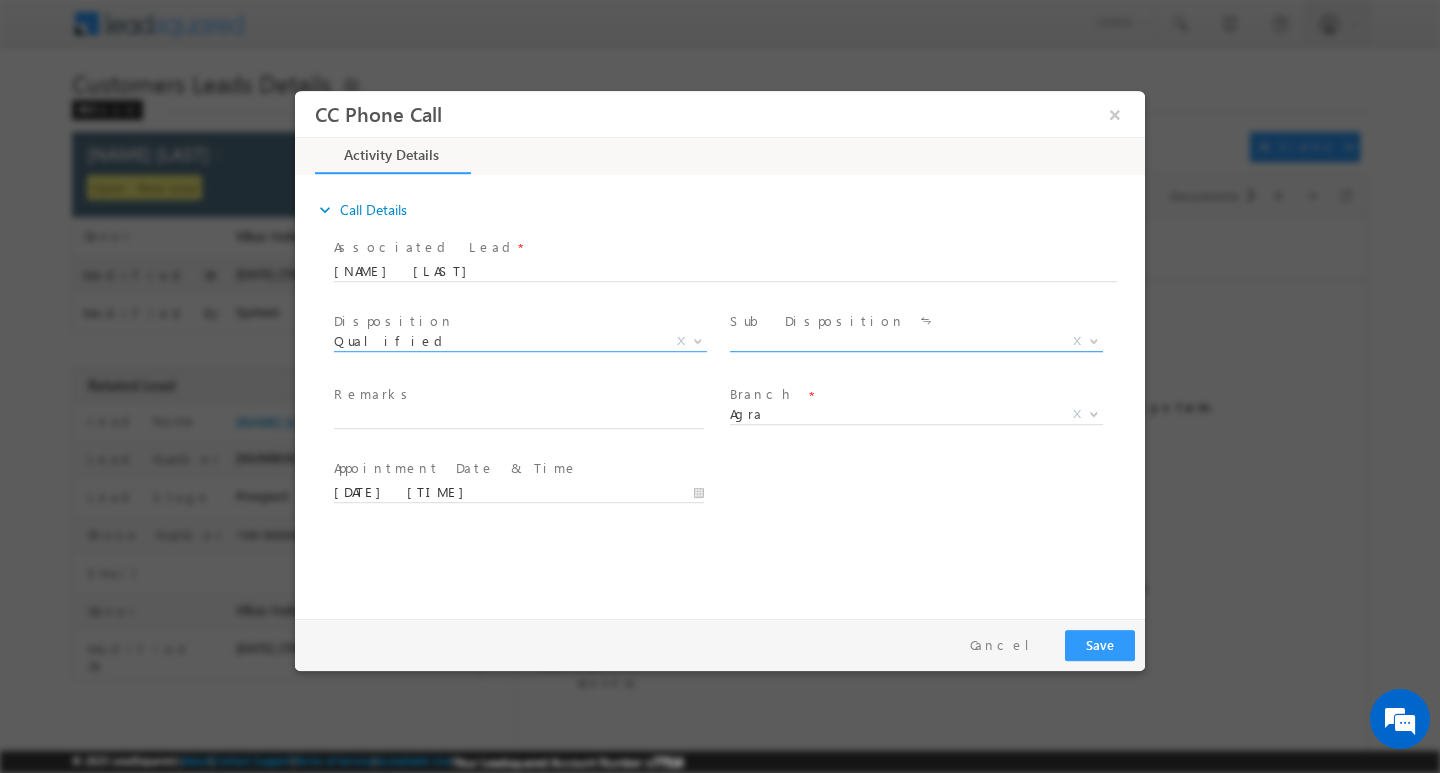 click at bounding box center (1094, 339) 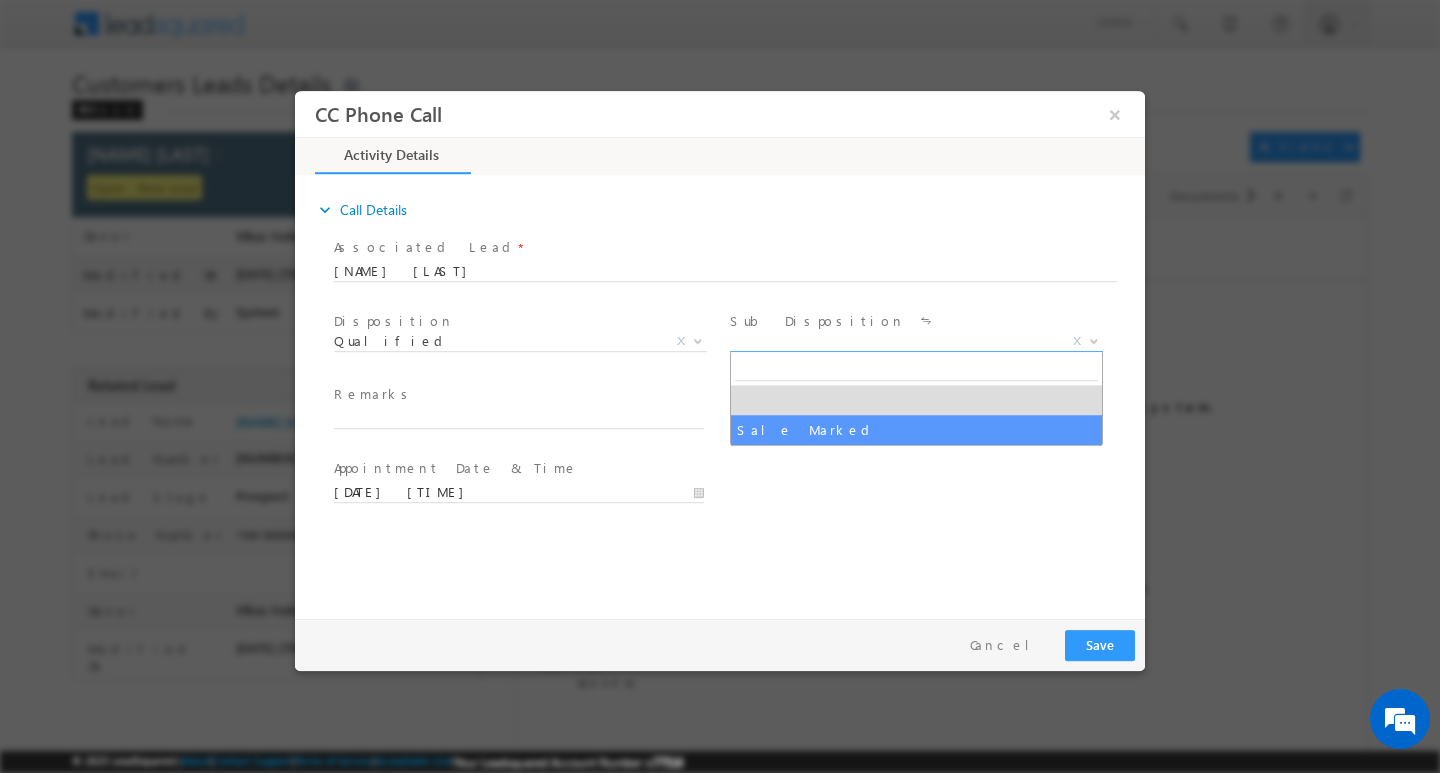 select on "Sale Marked" 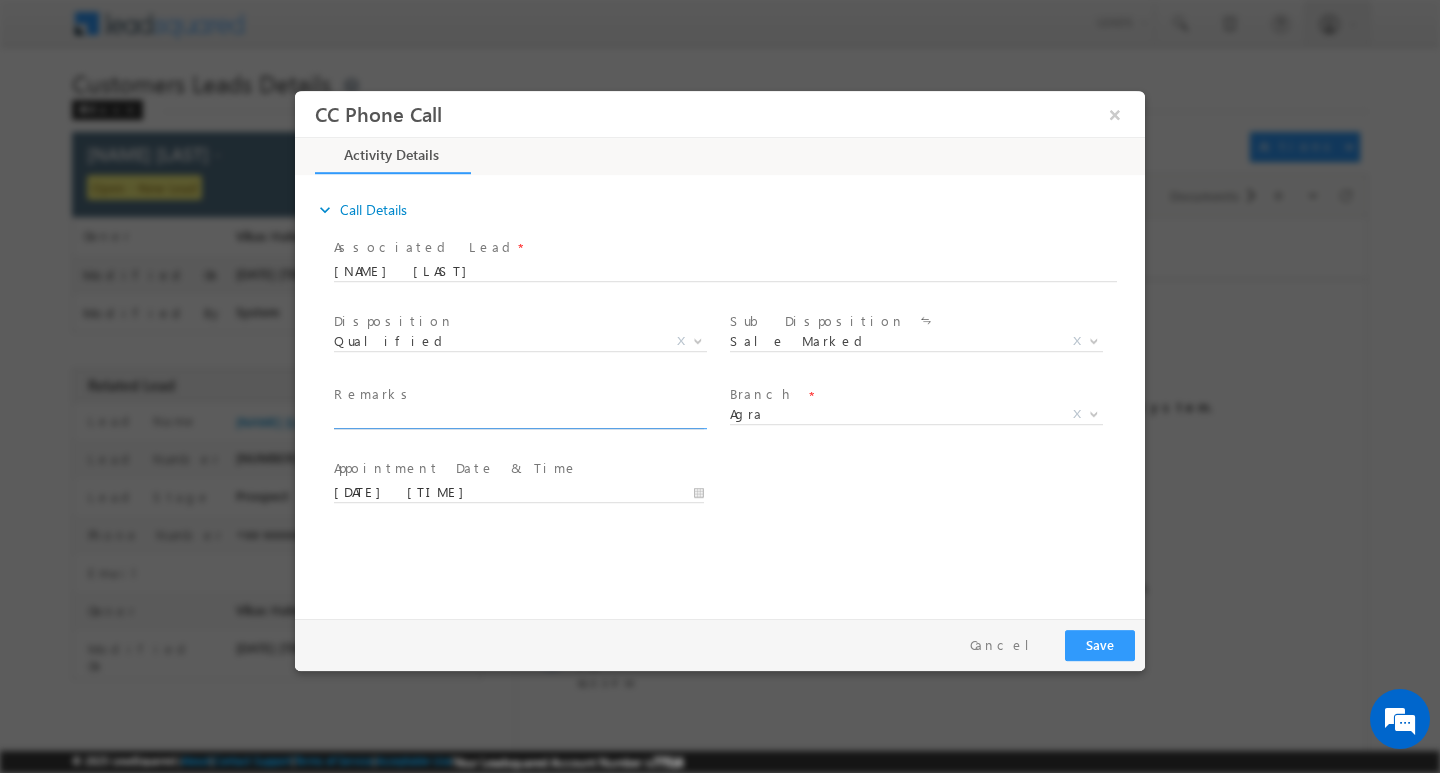 click at bounding box center (519, 418) 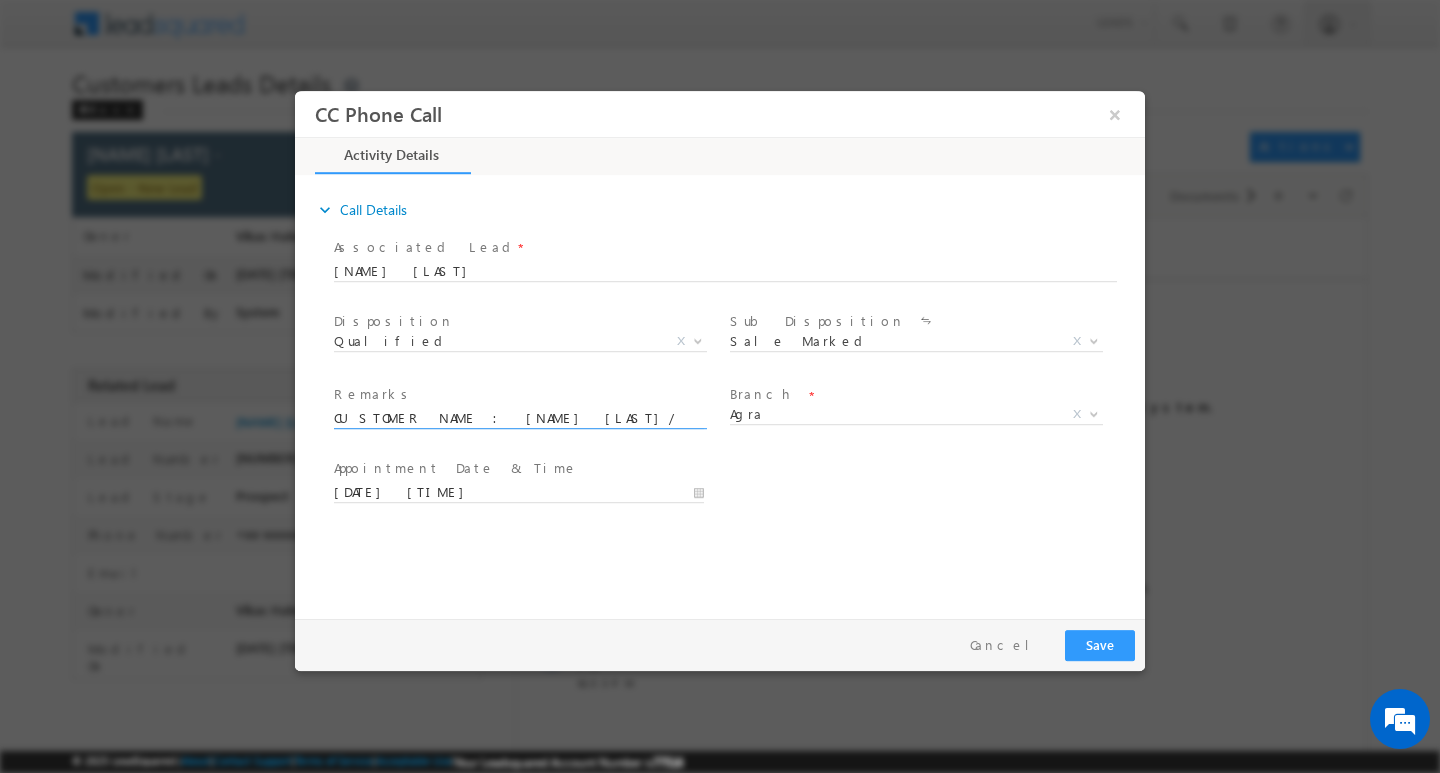 scroll, scrollTop: 0, scrollLeft: 963, axis: horizontal 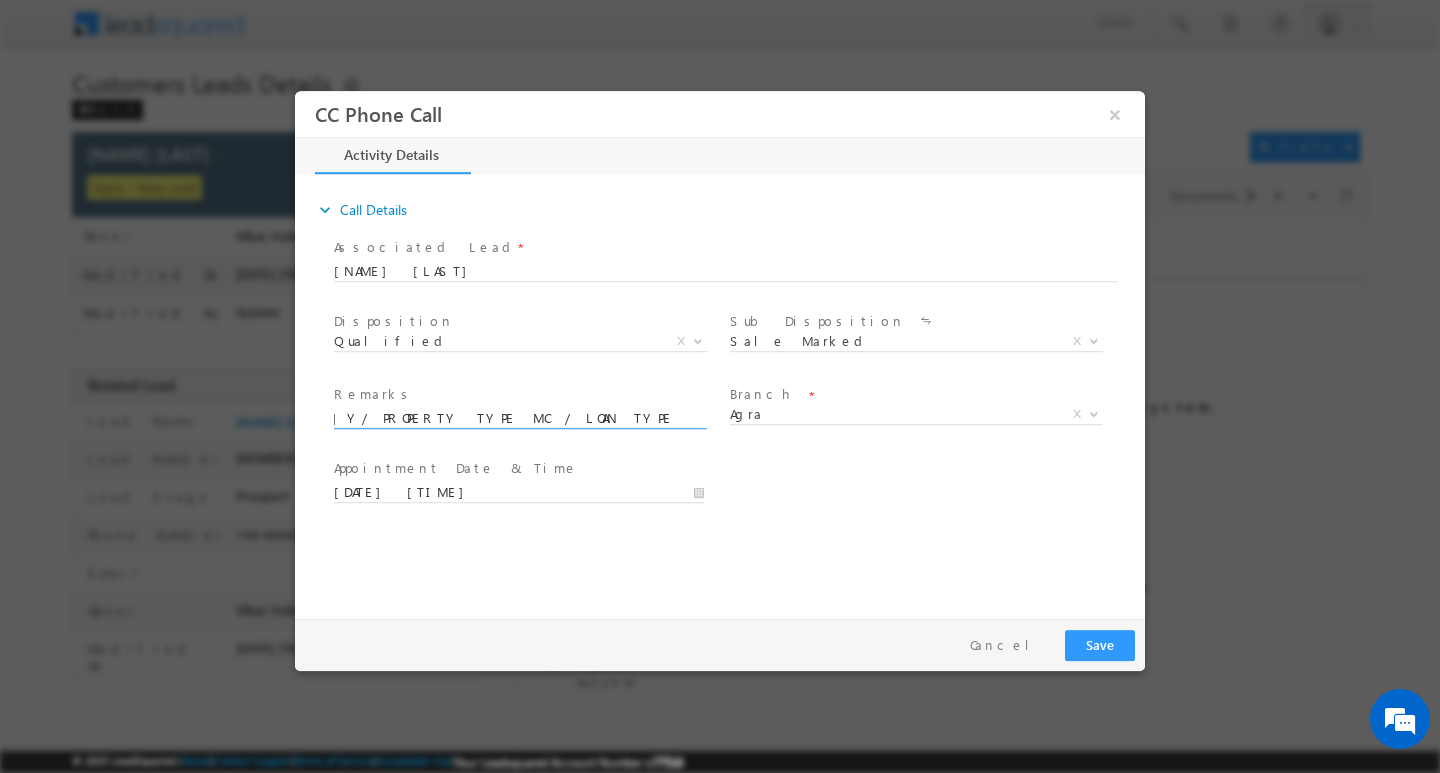 type on "CUSTOMER NAME : Gautam Singh/ AG 31/ MOTHE INCOME 45K / WORK EXPR: 7Y/ PROPERTY TYPE MC / LOAN TYPE  HL / LOAN AMOUNT 10L /  EM :PL / ADD   Loha Mandi,  NEARST RAJA MANDIAgra, Uttar Pradesh, / PINCOD" 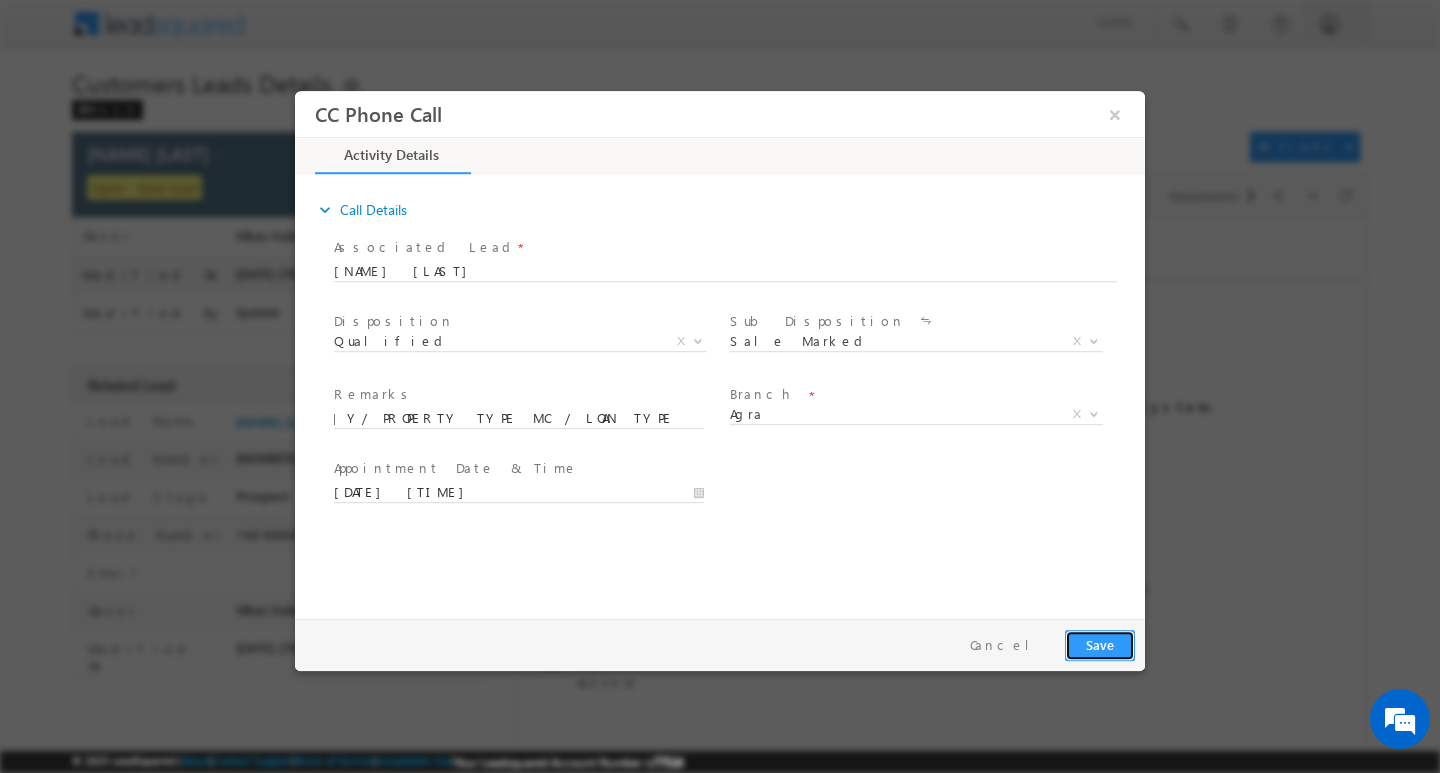click on "Save" at bounding box center [1100, 644] 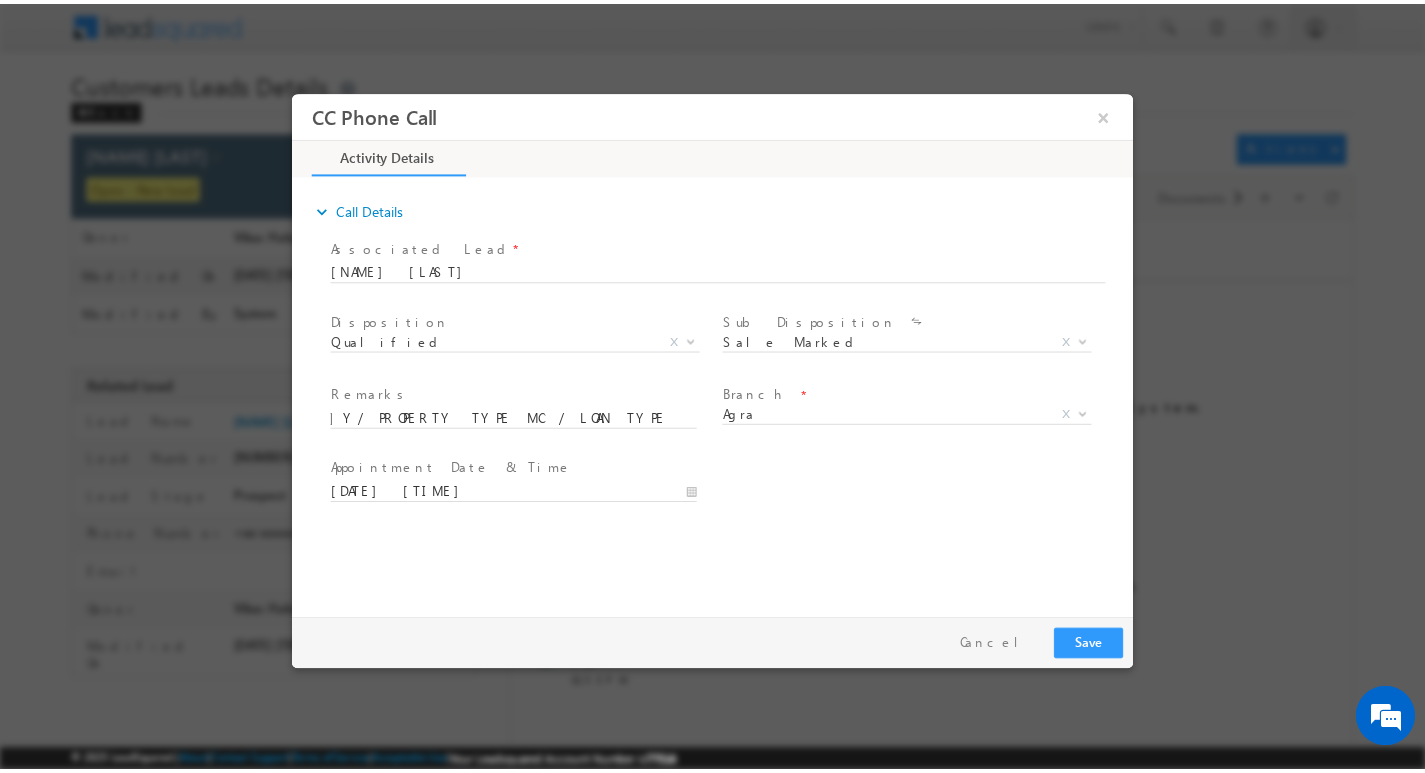 scroll, scrollTop: 0, scrollLeft: 0, axis: both 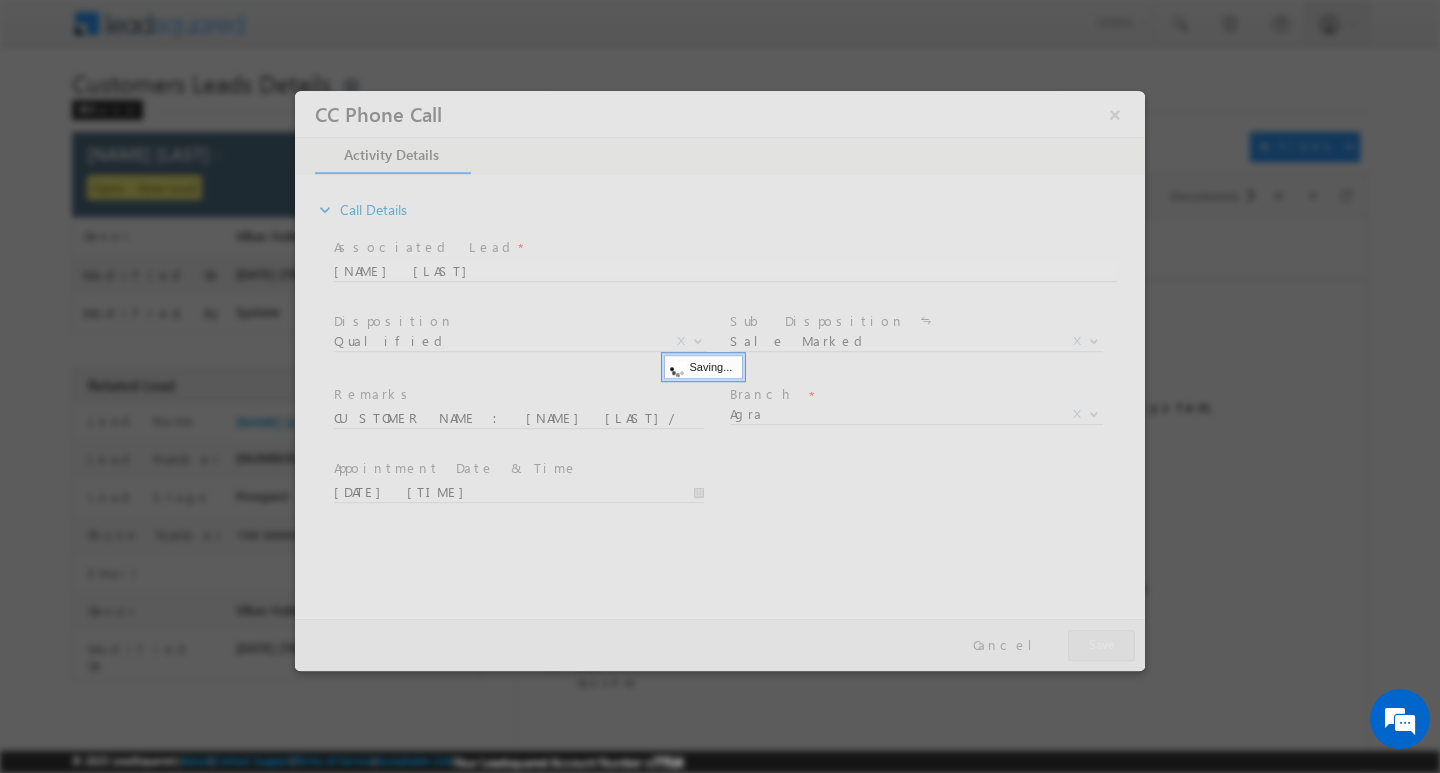 click at bounding box center (720, 380) 